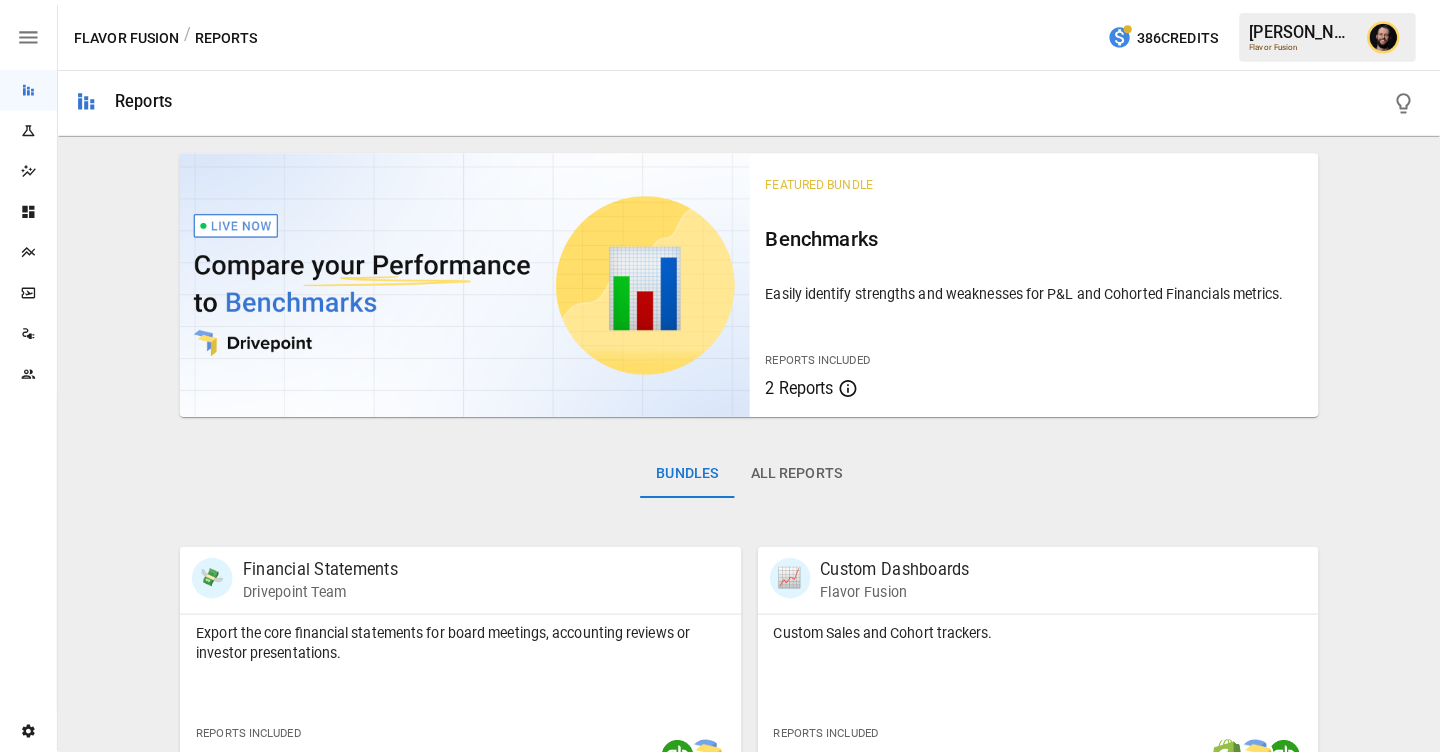 scroll, scrollTop: 0, scrollLeft: 0, axis: both 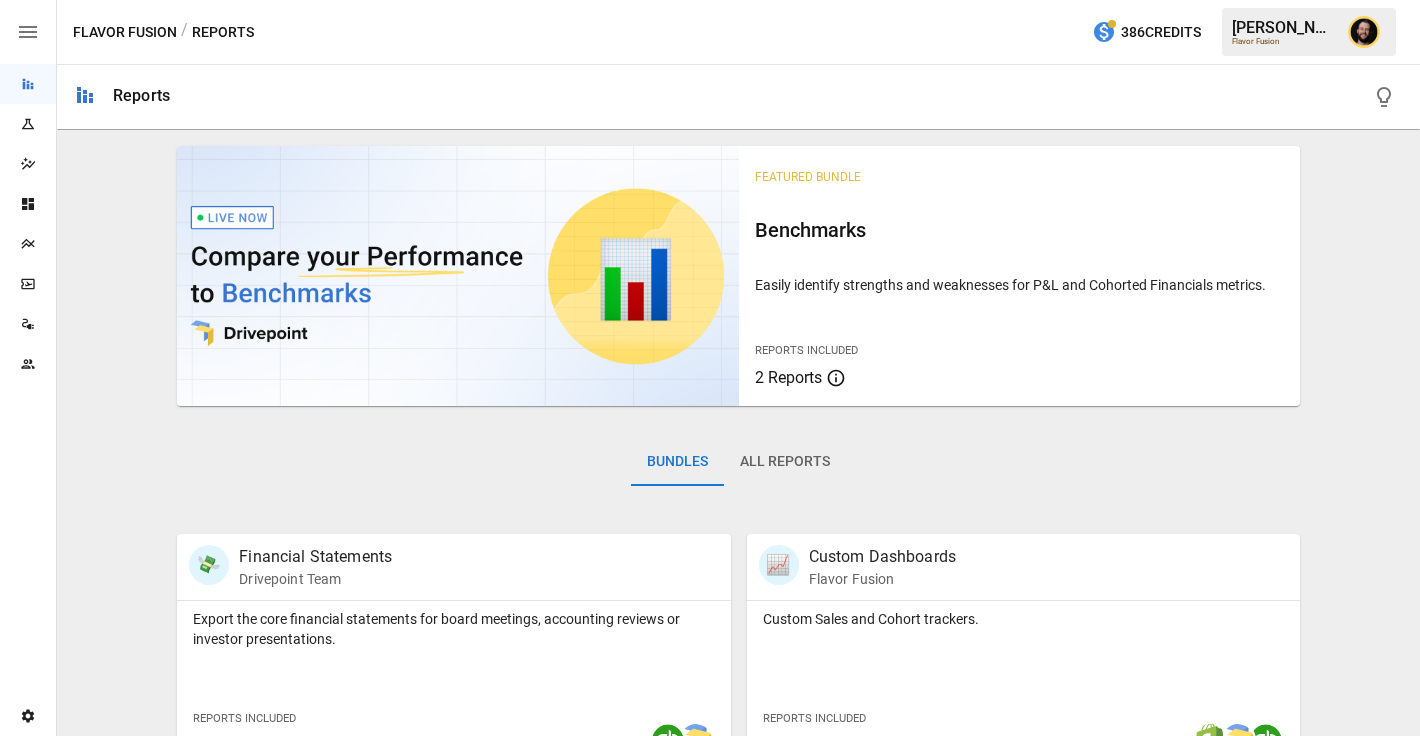 click on "Plans" at bounding box center [28, 244] 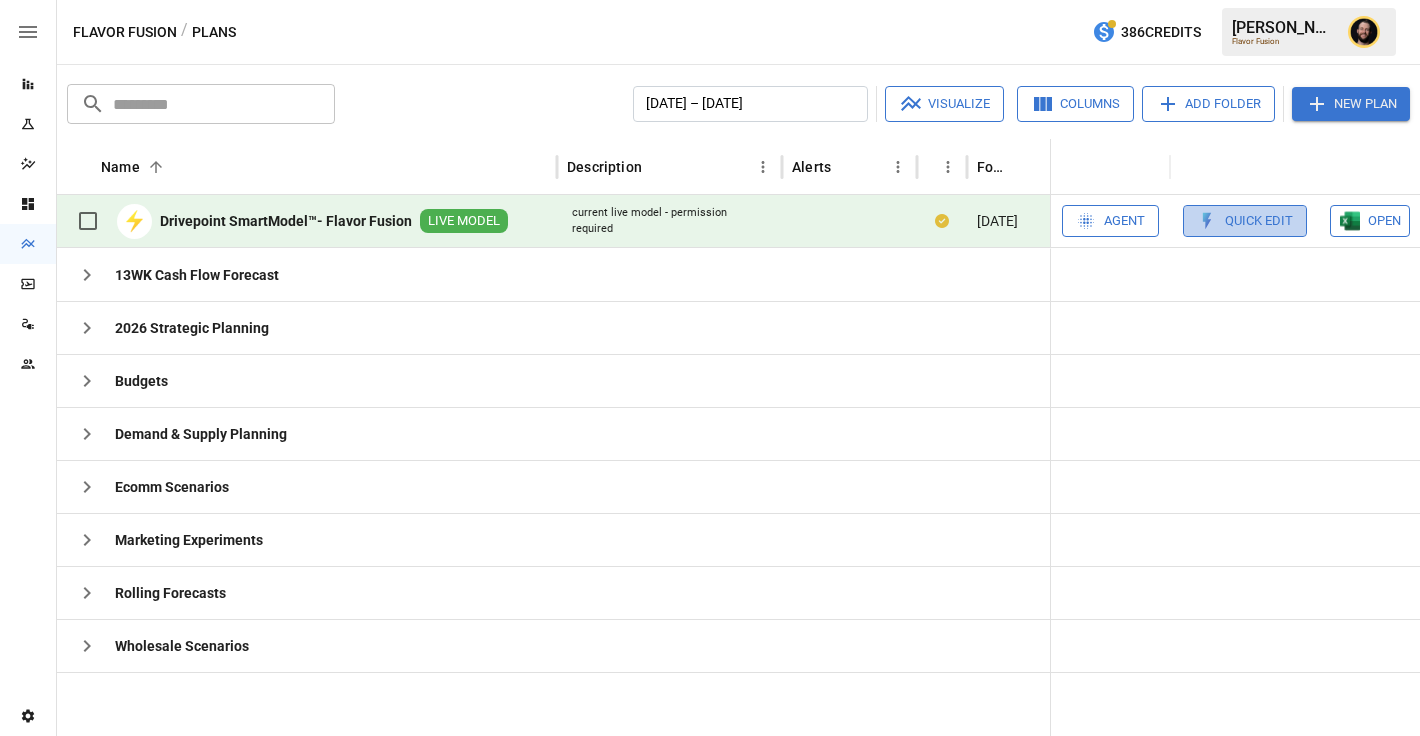 click on "Quick Edit" at bounding box center [1259, 221] 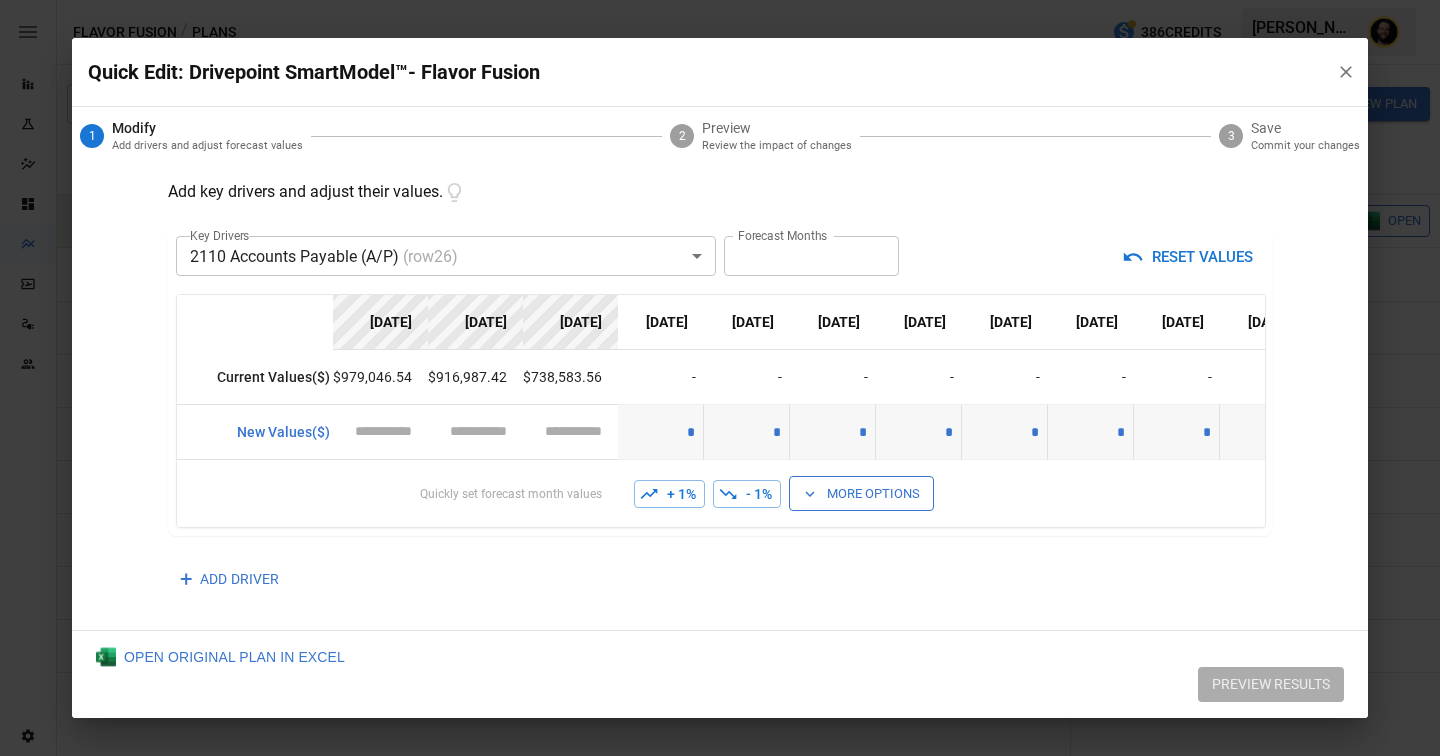 click on "Reports Experiments Dazzler Studio Dashboards Plans SmartModel ™ Data Sources Team Settings Flavor Fusion / Plans 386  Credits [PERSON_NAME] Flavor Fusion Plans ​ ​ [DATE] – [DATE]   Visualize   Columns   Add Folder   New Plan Name 2 Description Alerts Status Forecast start Gross Margin EoP Cash EBITDA Margin Net Income Margin Gross Sales Gross Sales: DTC Online Gross Sales: Marketplace Gross Sales: Wholesale Gross Sales: Retail Returns Returns: DTC Online Returns: Marketplace Returns: Wholesale Returns: Retail Shipping Income Shipping Income: DTC Online Shipping Income: Marketplace Shipping Income: Wholesale Shipping Income: Retail Taxes Collected Taxes Collected: DTC Online Taxes Collected: Marketplace Taxes Collected: Wholesale Taxes Collected: Retail Net Revenue Net Revenue: DTC Online Net Revenue: Marketplace Net Revenue: Wholesale Net Revenue: Retail Cost of Goods Sold Cost of Goods Sold: DTC Online Cost of Goods Sold: Marketplace Cost of Goods Sold: Wholesale Cost of Goods Sold: Retail" at bounding box center (720, 0) 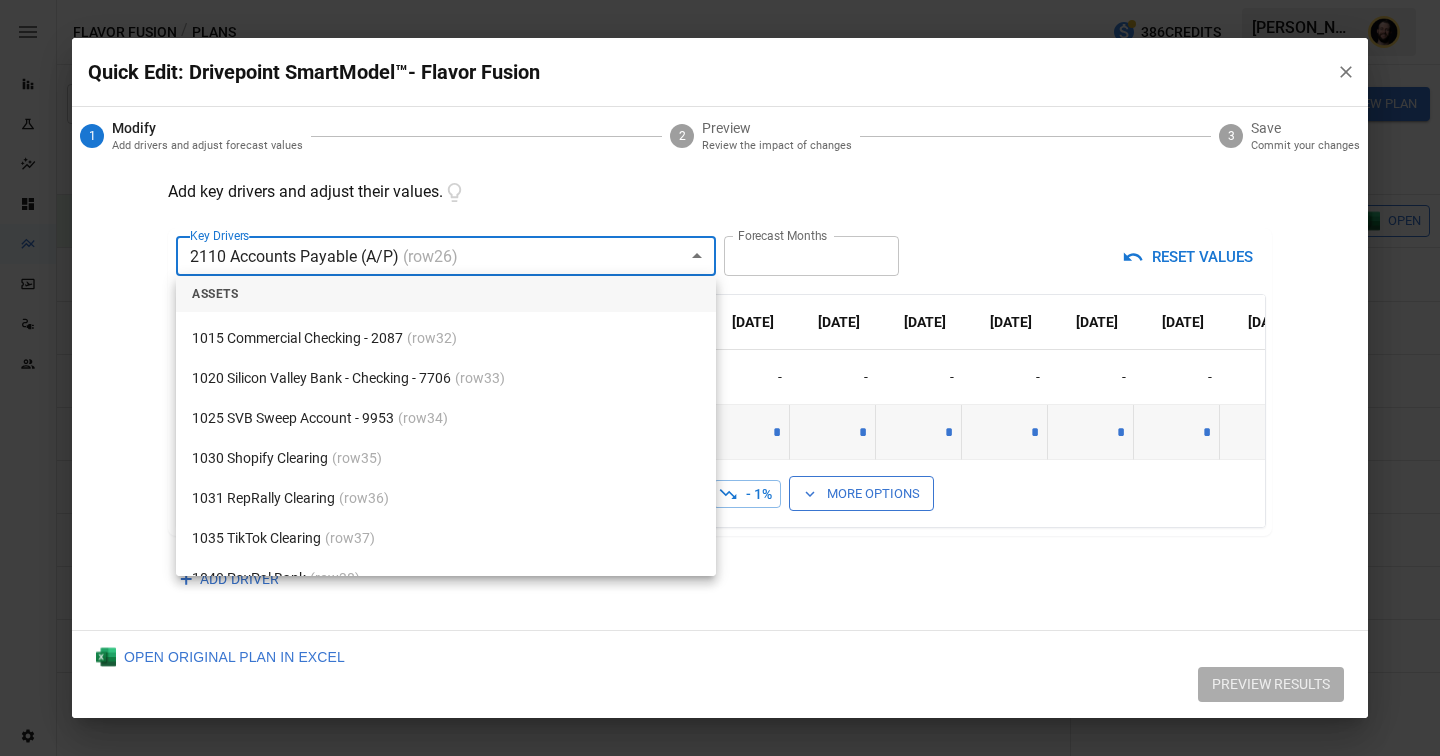 scroll, scrollTop: 1159, scrollLeft: 0, axis: vertical 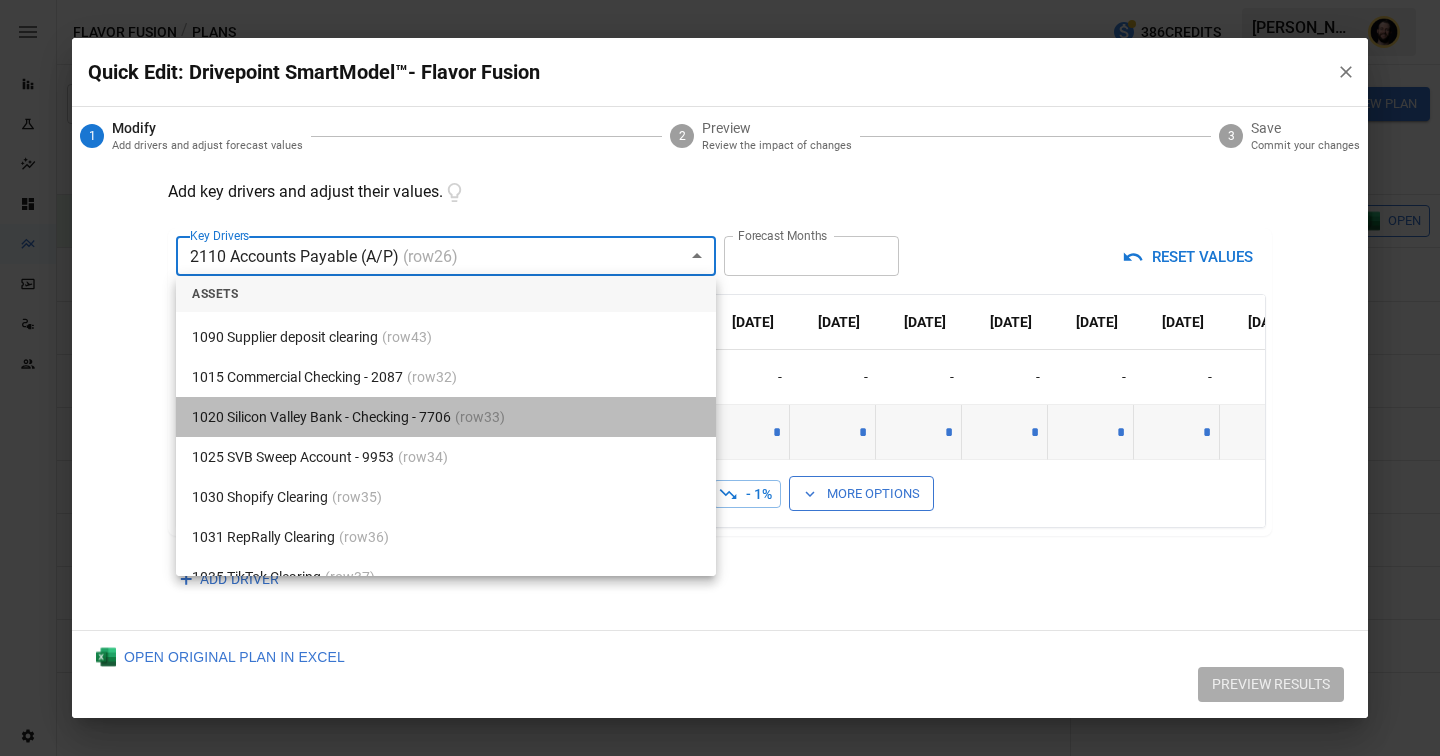 click on "1020 Silicon Valley Bank - Checking - 7706 (row  33 )" at bounding box center (446, 417) 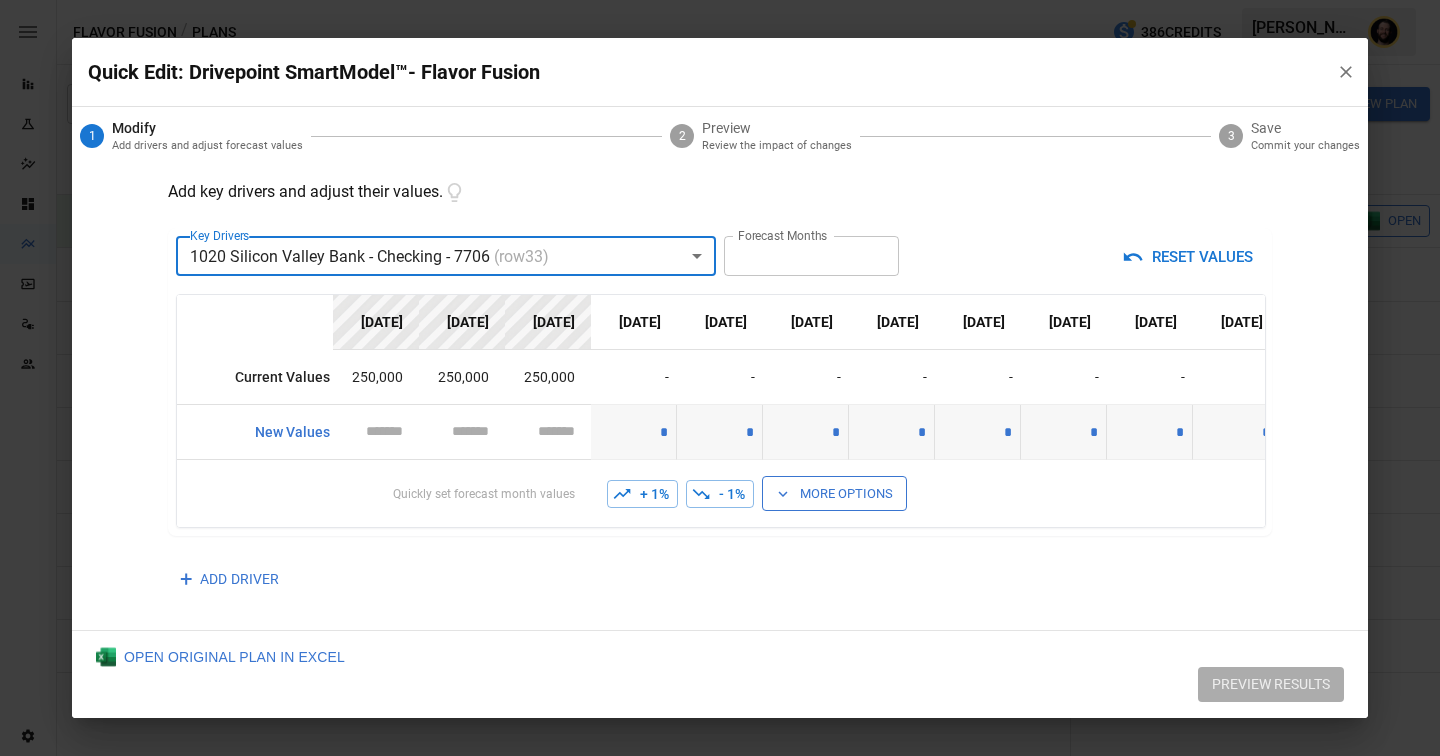 scroll, scrollTop: 41, scrollLeft: 0, axis: vertical 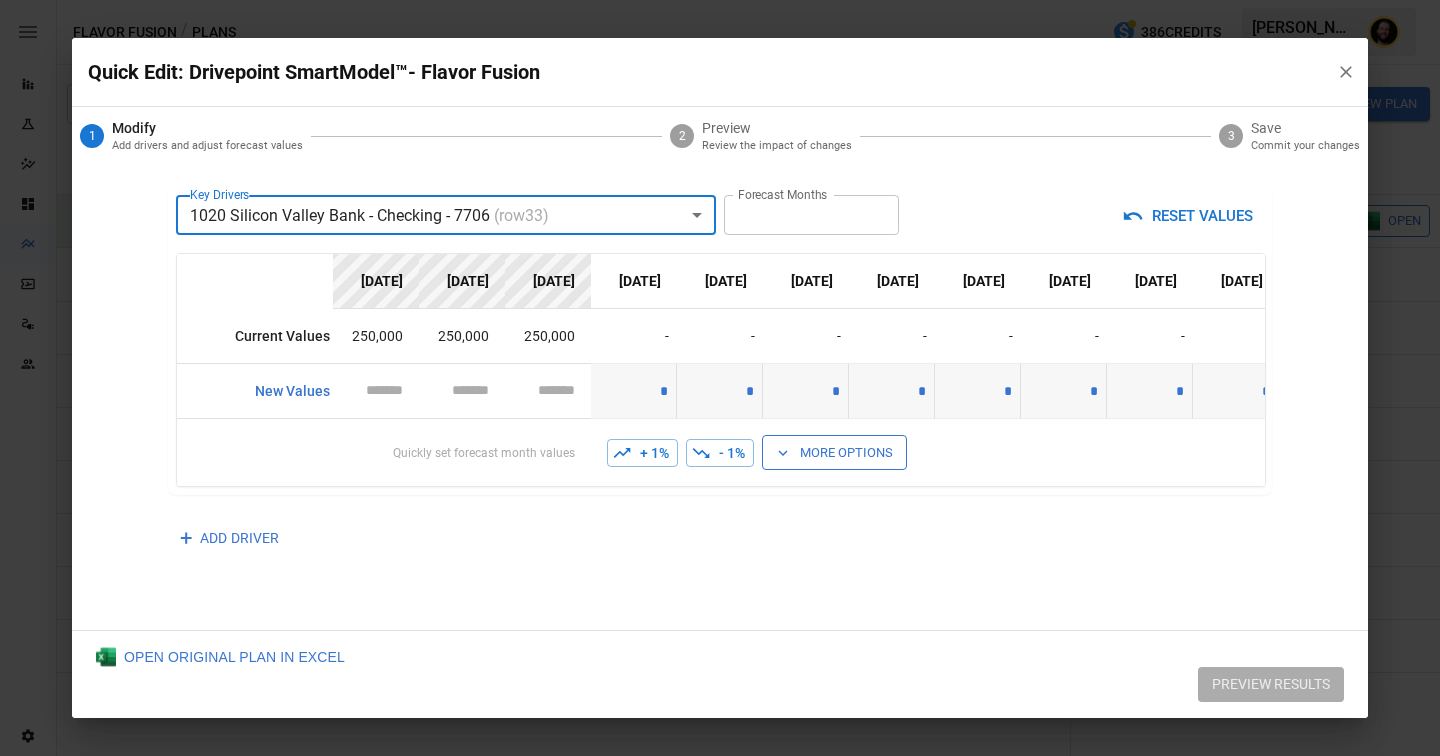 click on "**" at bounding box center (811, 215) 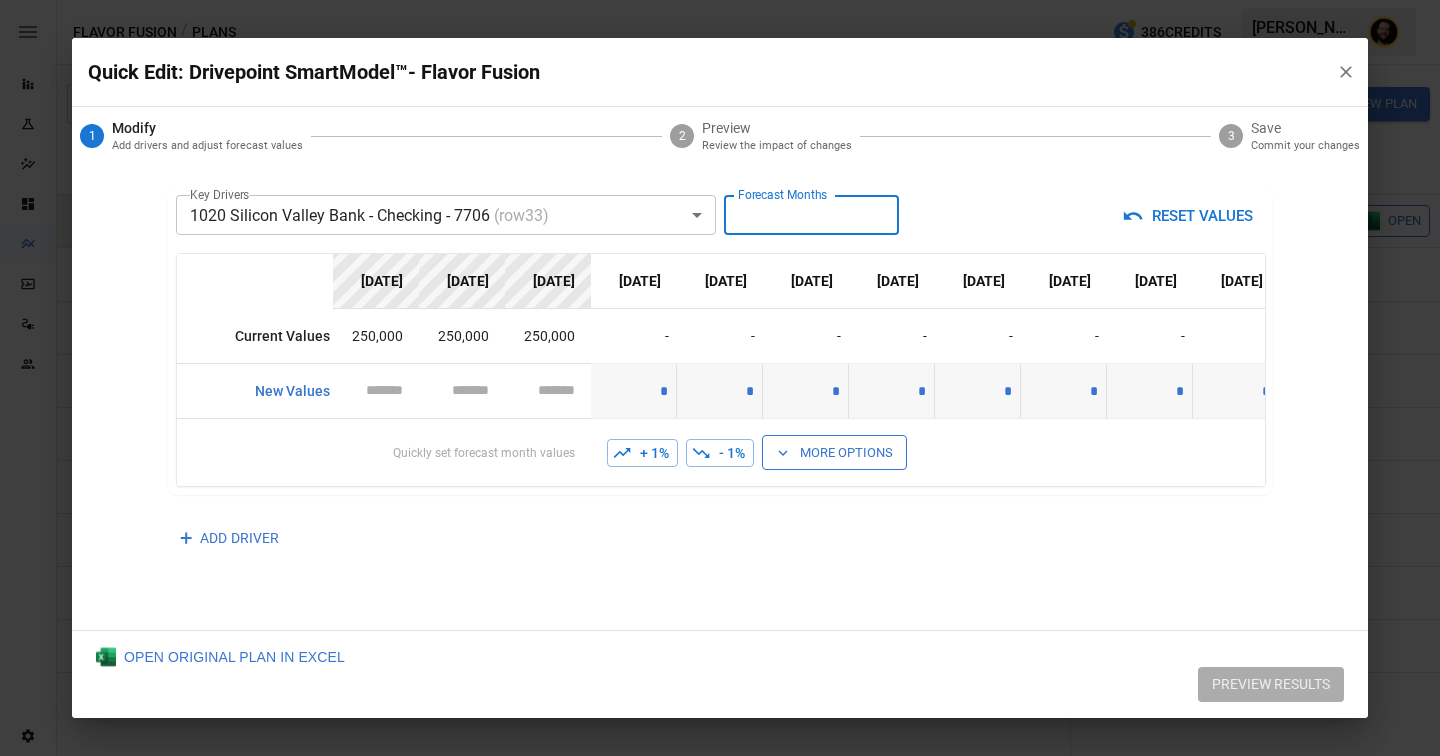 click on "**" at bounding box center [811, 215] 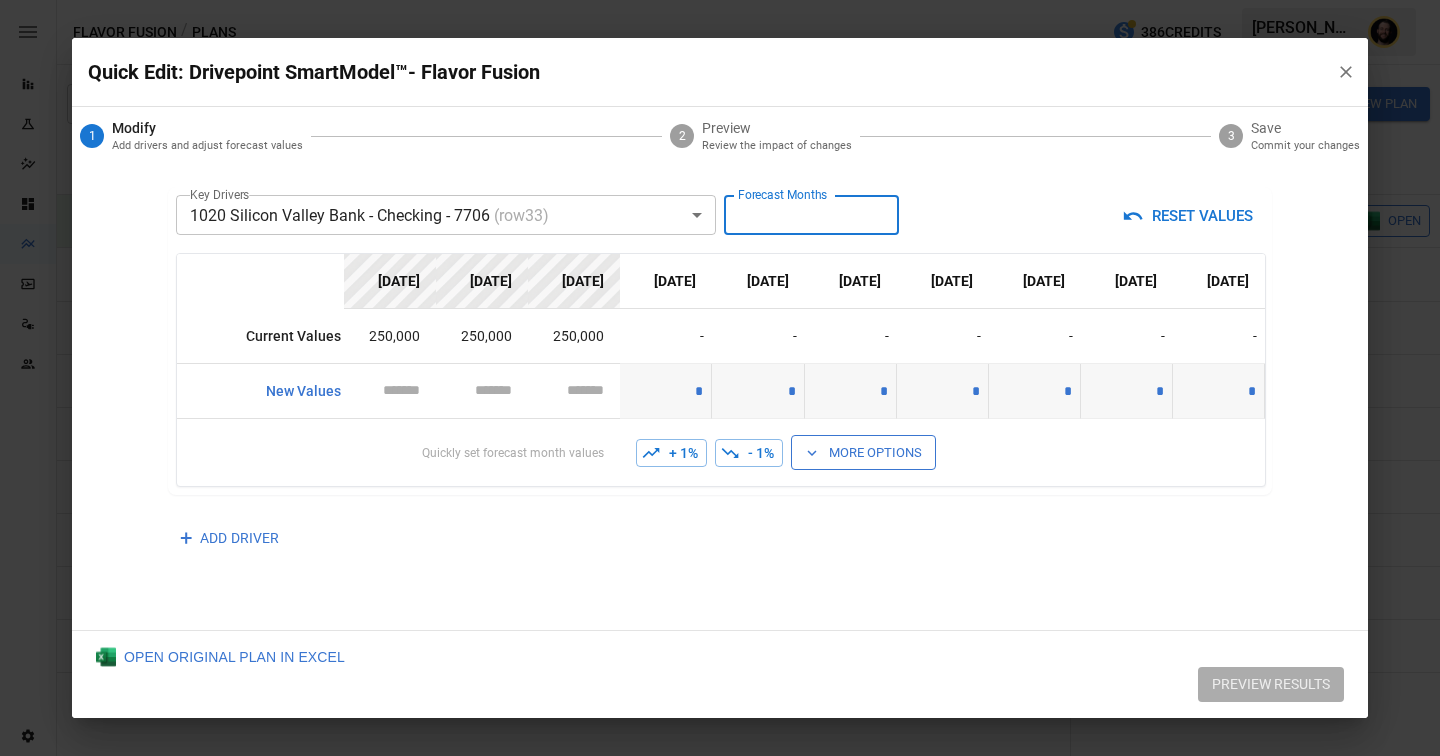 click on "*" at bounding box center [811, 215] 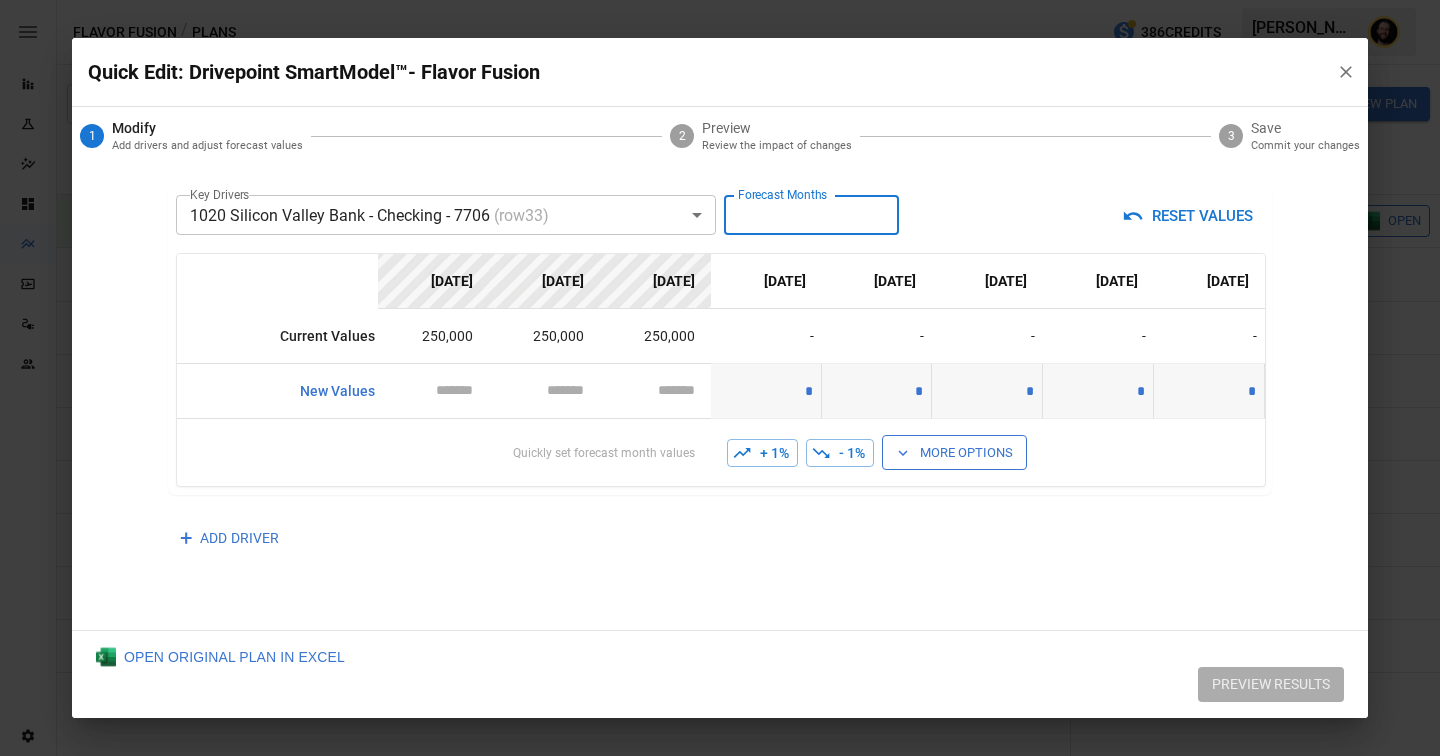 type on "*" 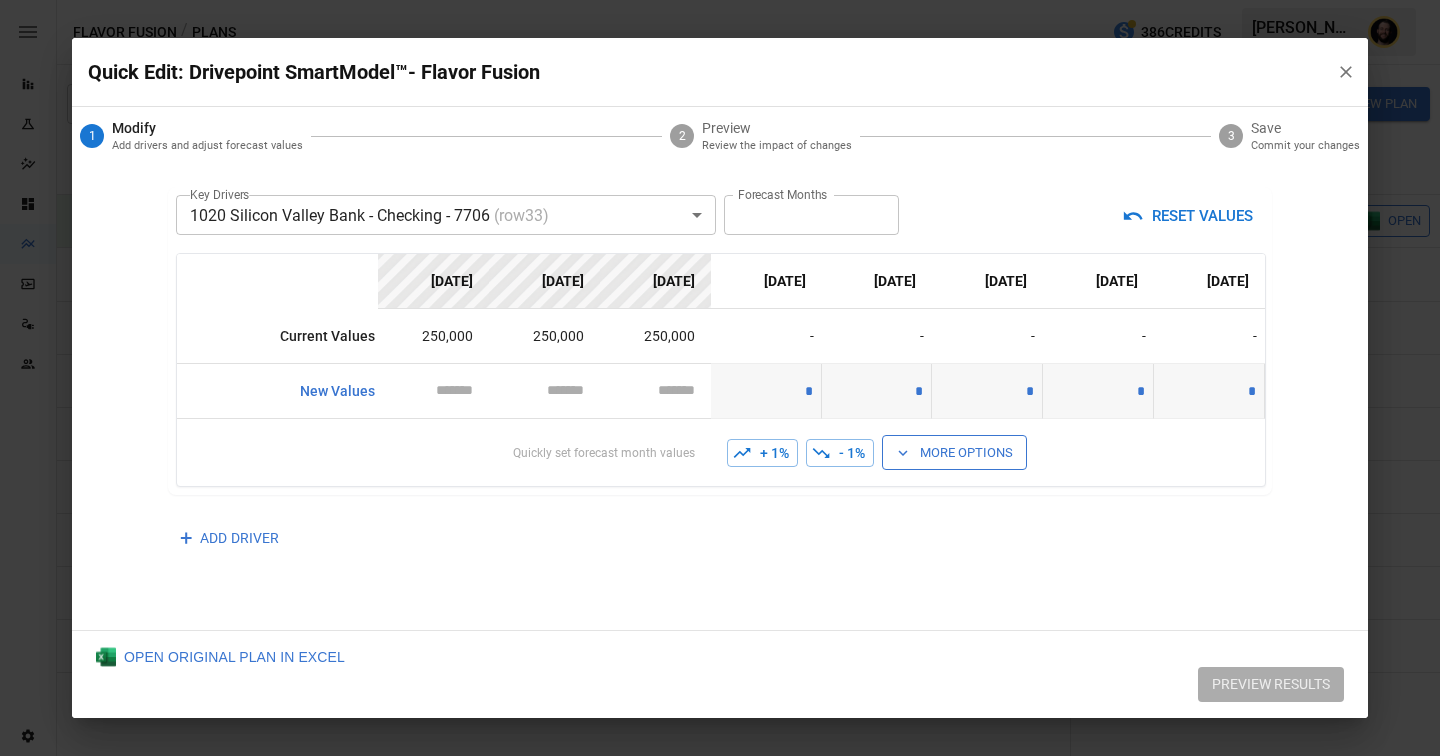 click on "*" at bounding box center [766, 391] 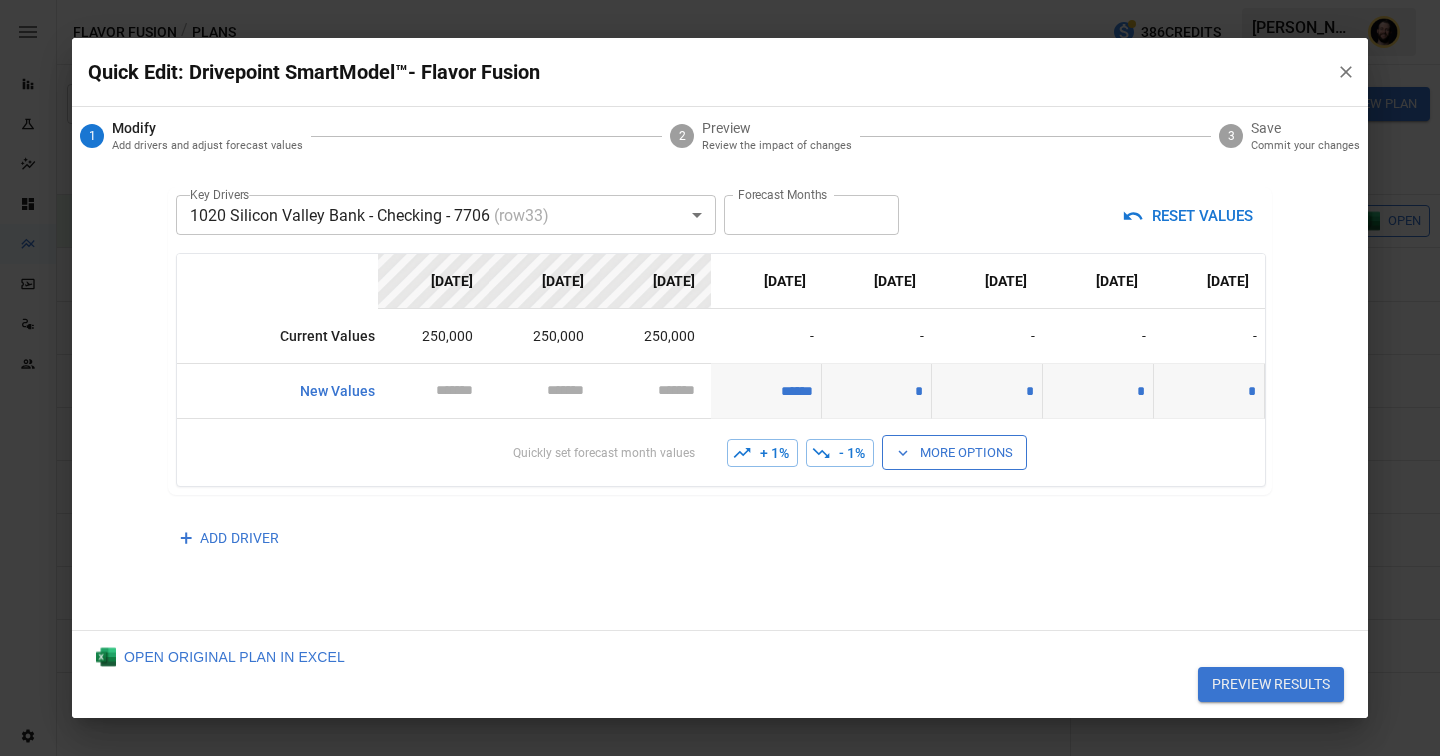 type on "*******" 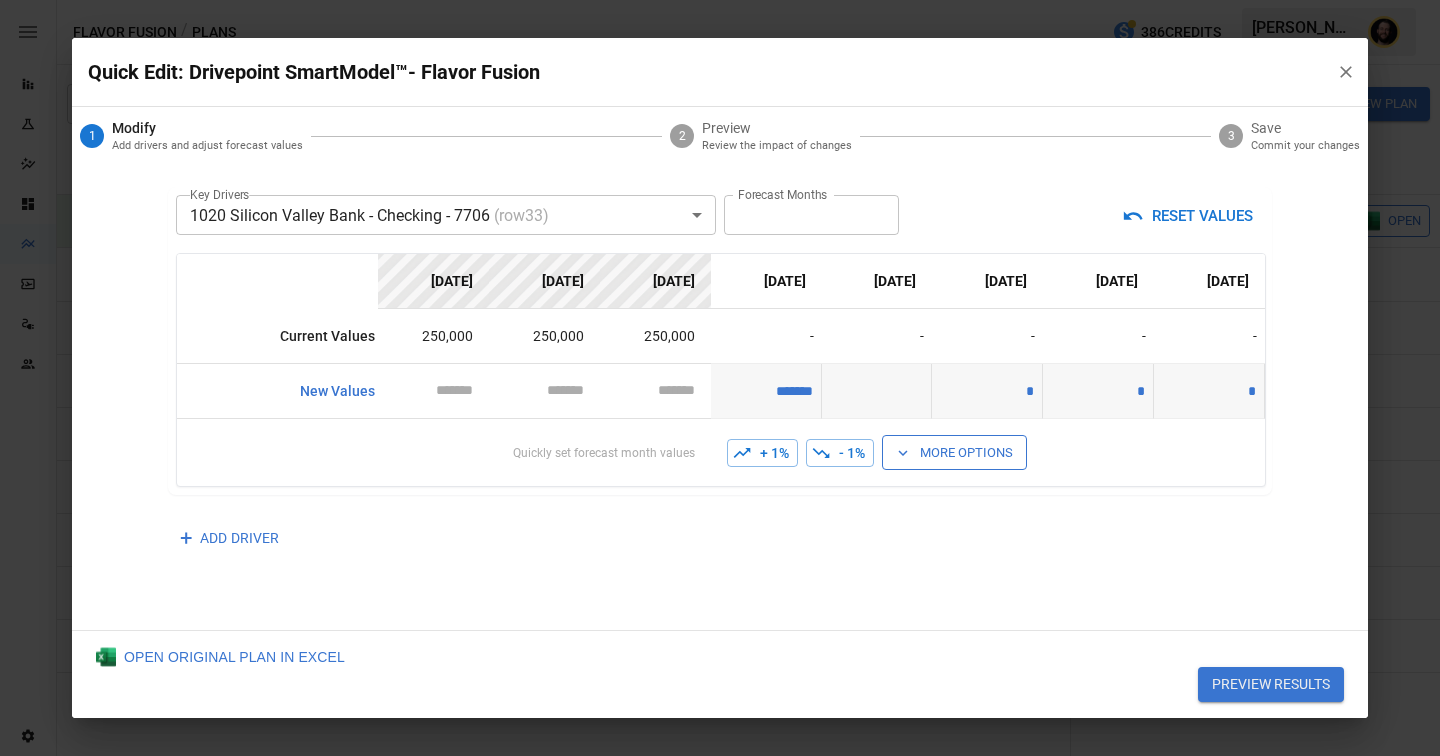 click at bounding box center (877, 391) 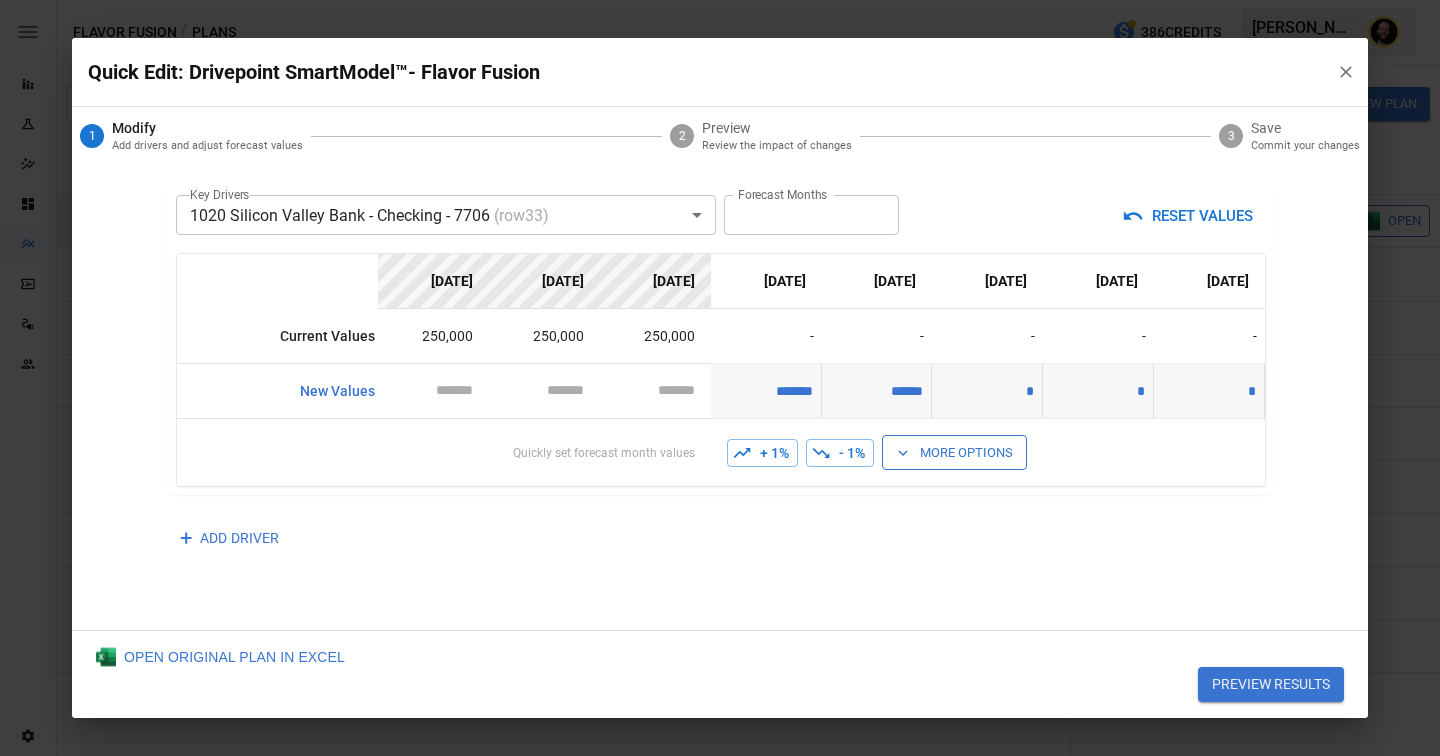 type on "*******" 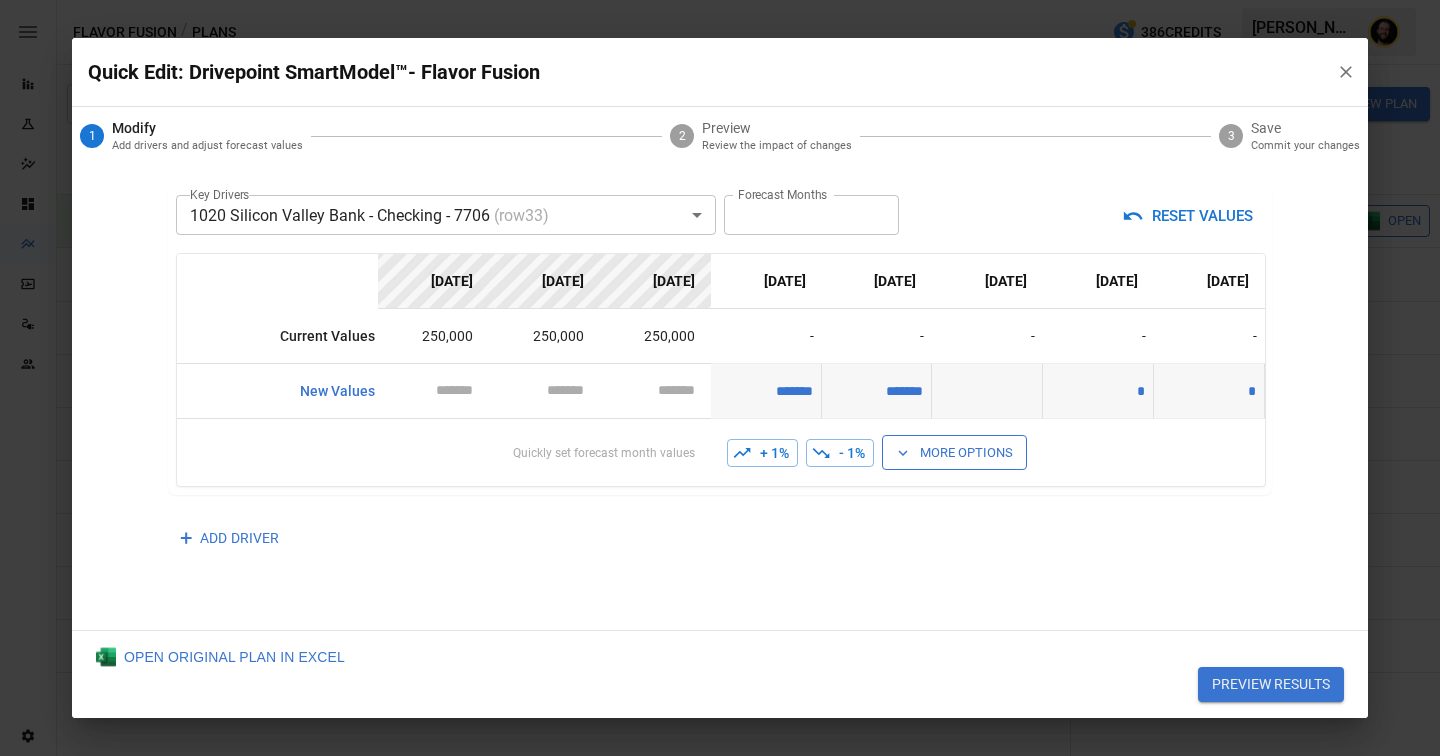 click at bounding box center (987, 391) 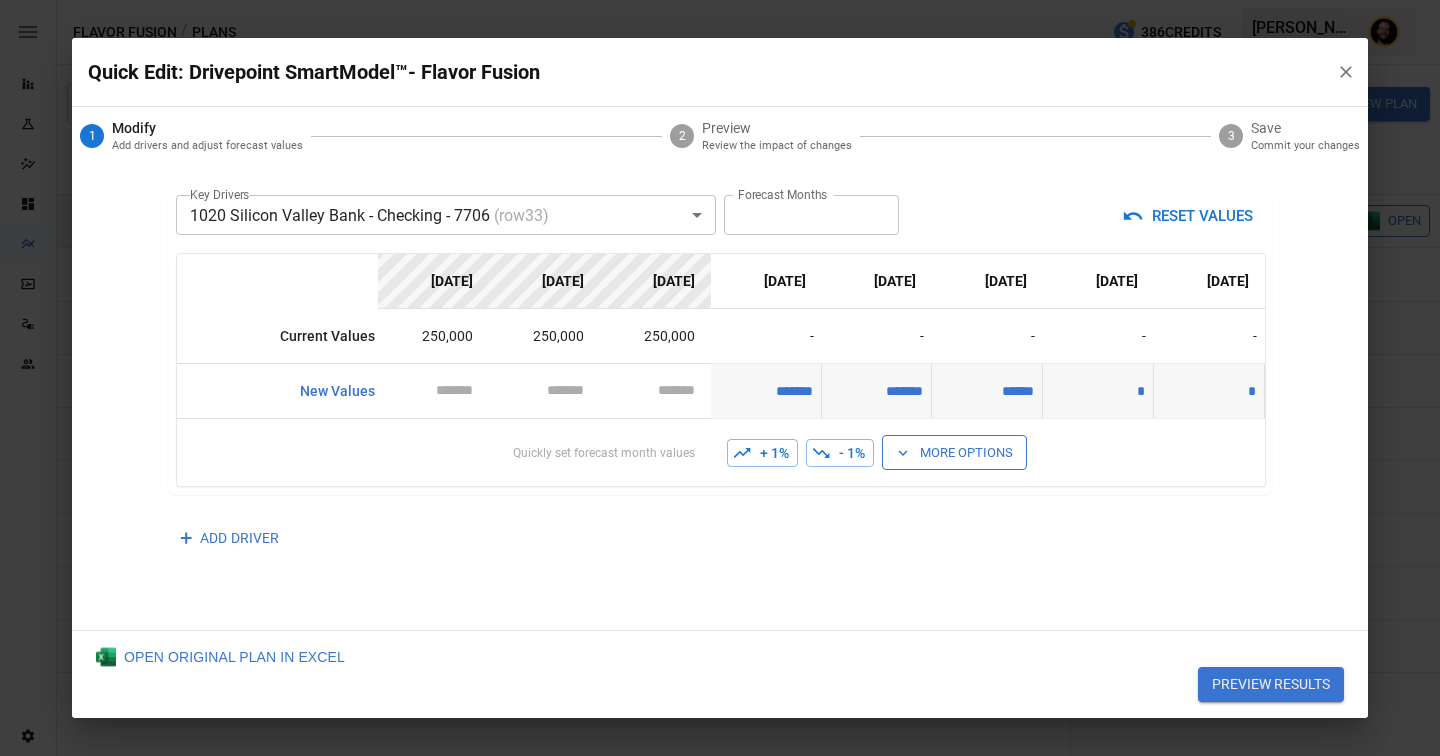 type on "*******" 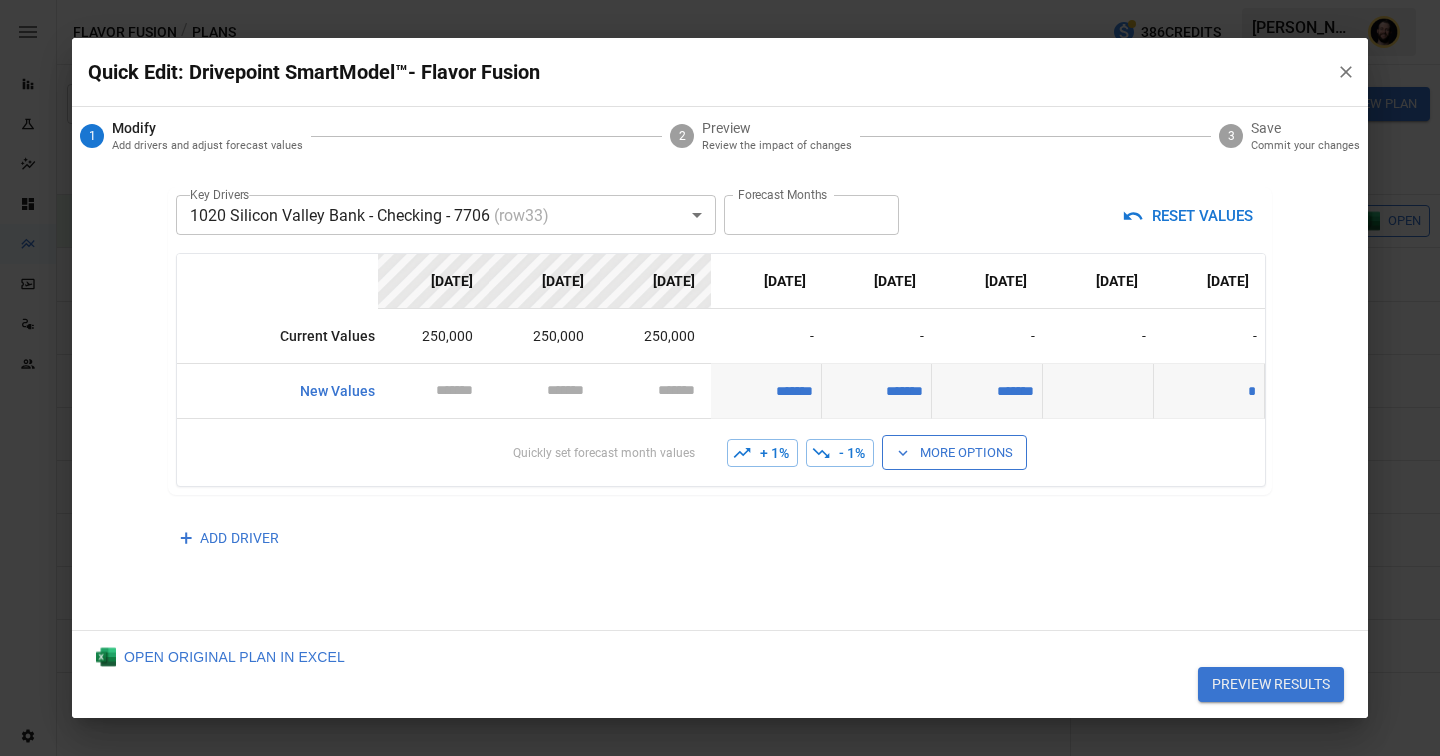 click at bounding box center (1098, 391) 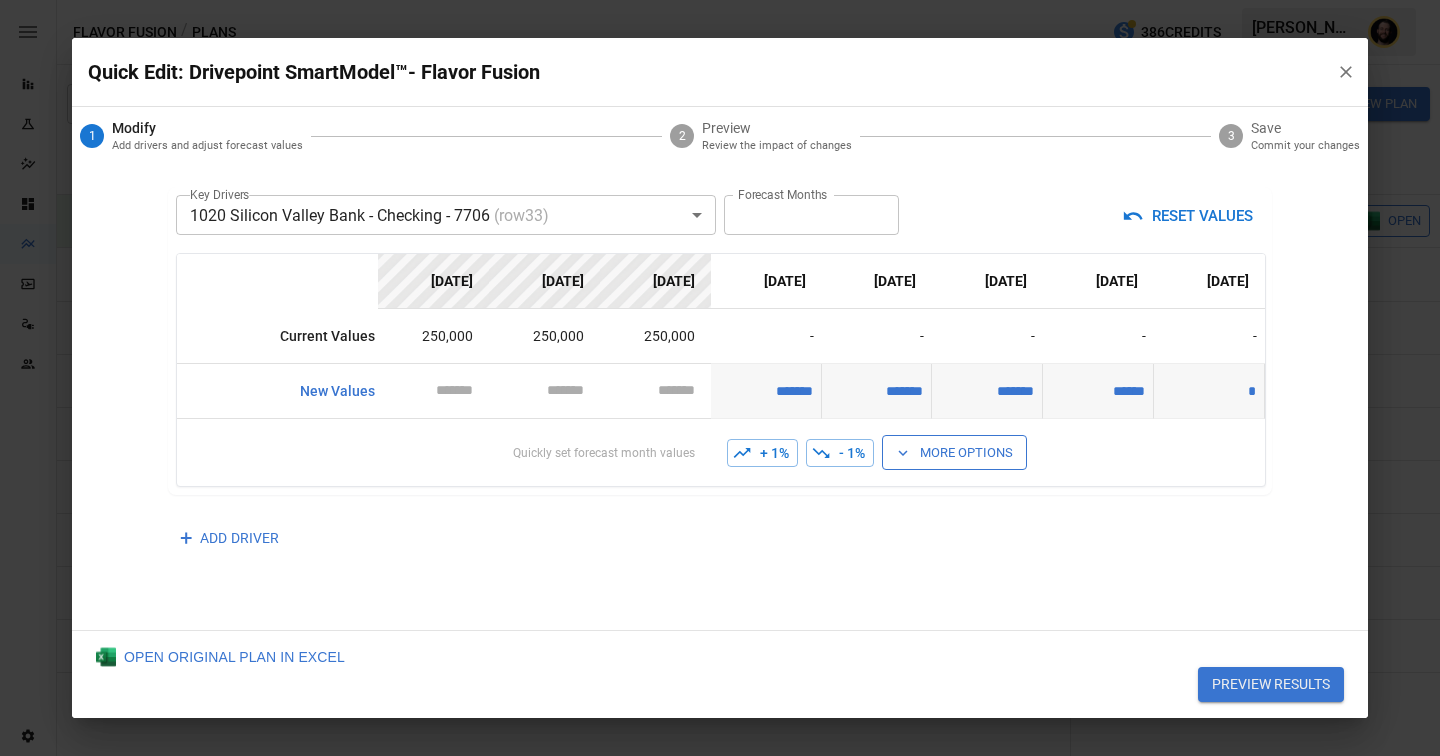 type on "*******" 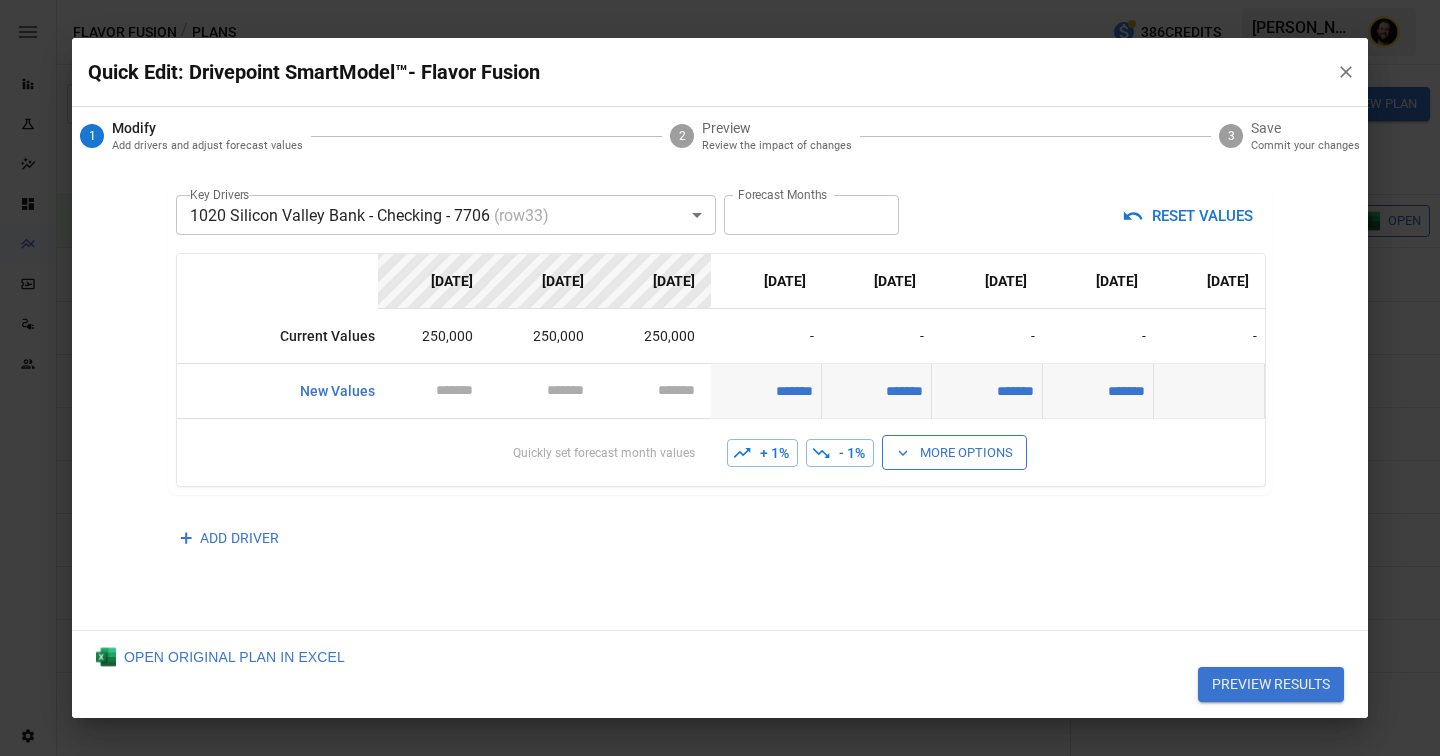 click at bounding box center (1209, 391) 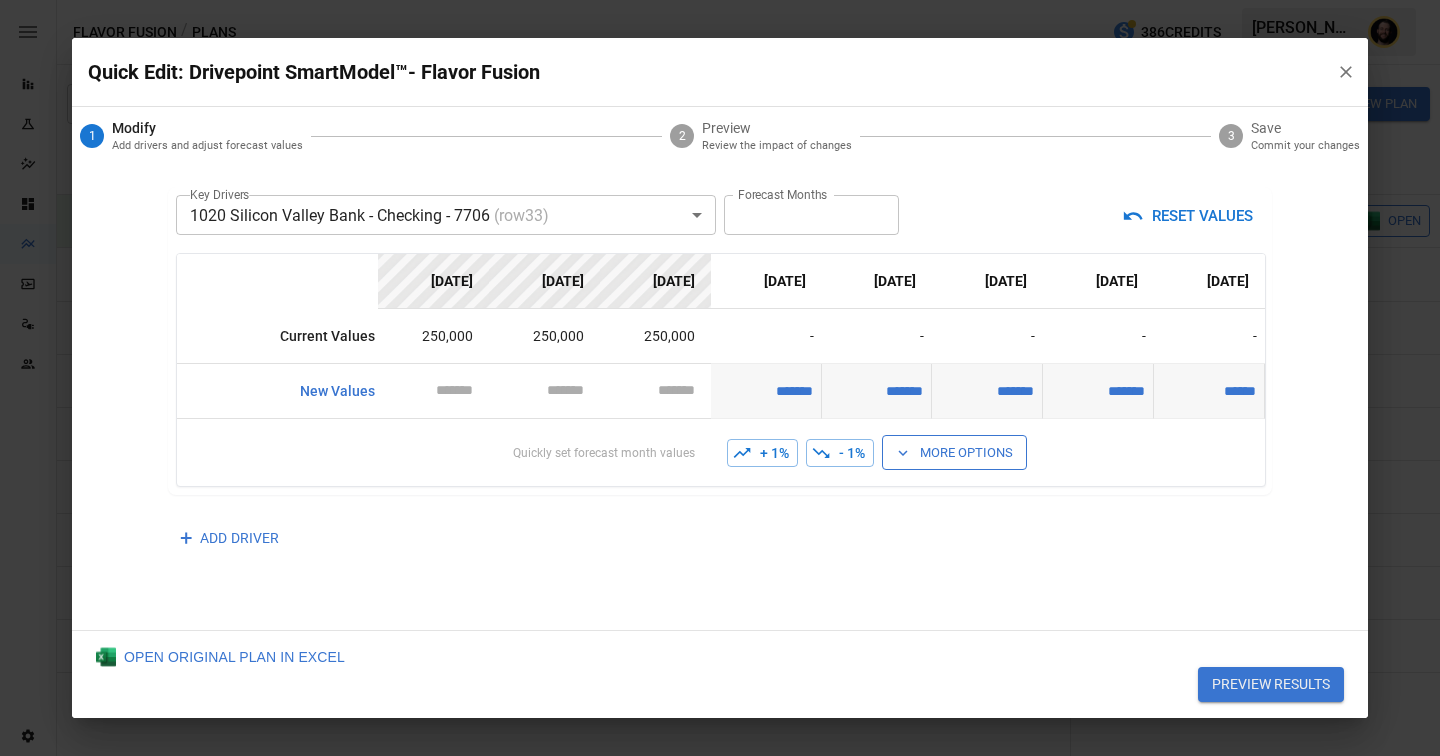 type on "*******" 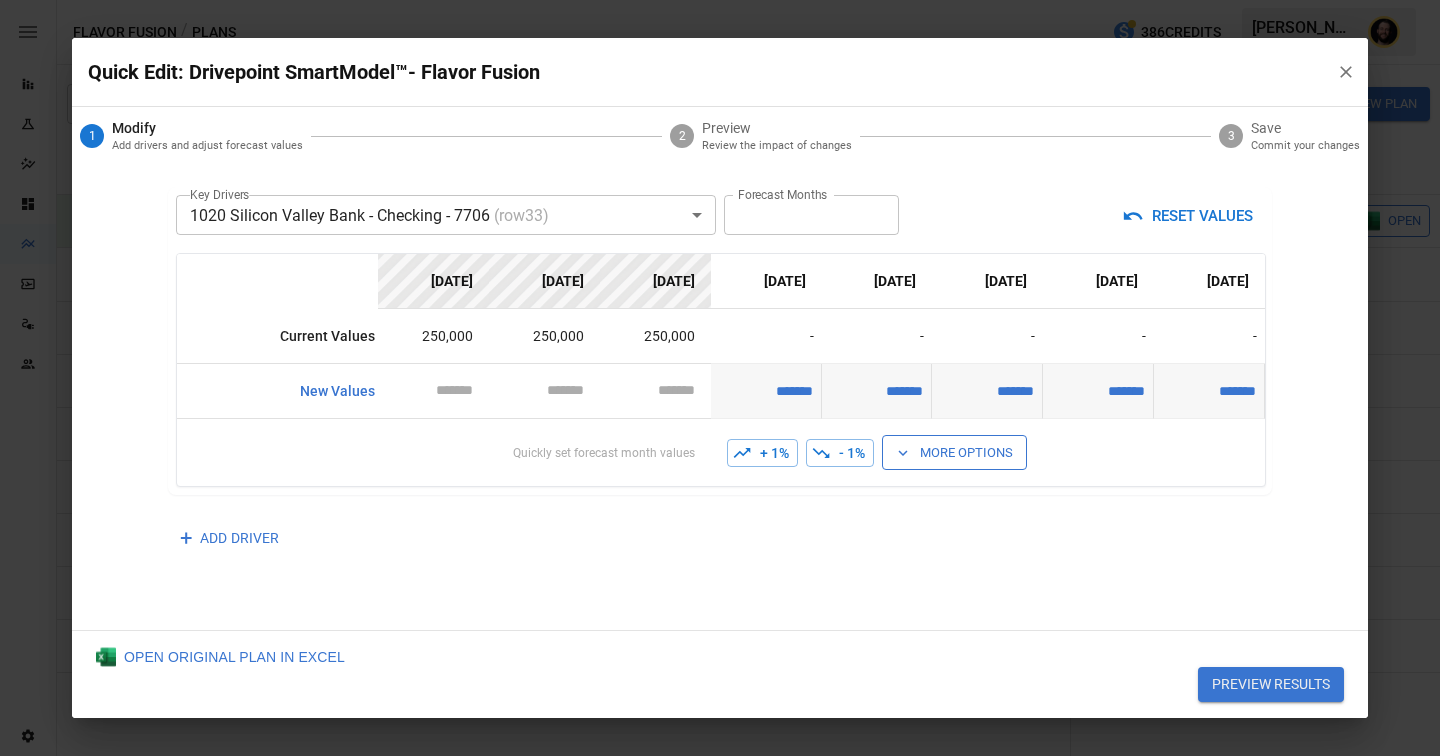 click on "+ 1%  - 1% More Options" at bounding box center (988, 452) 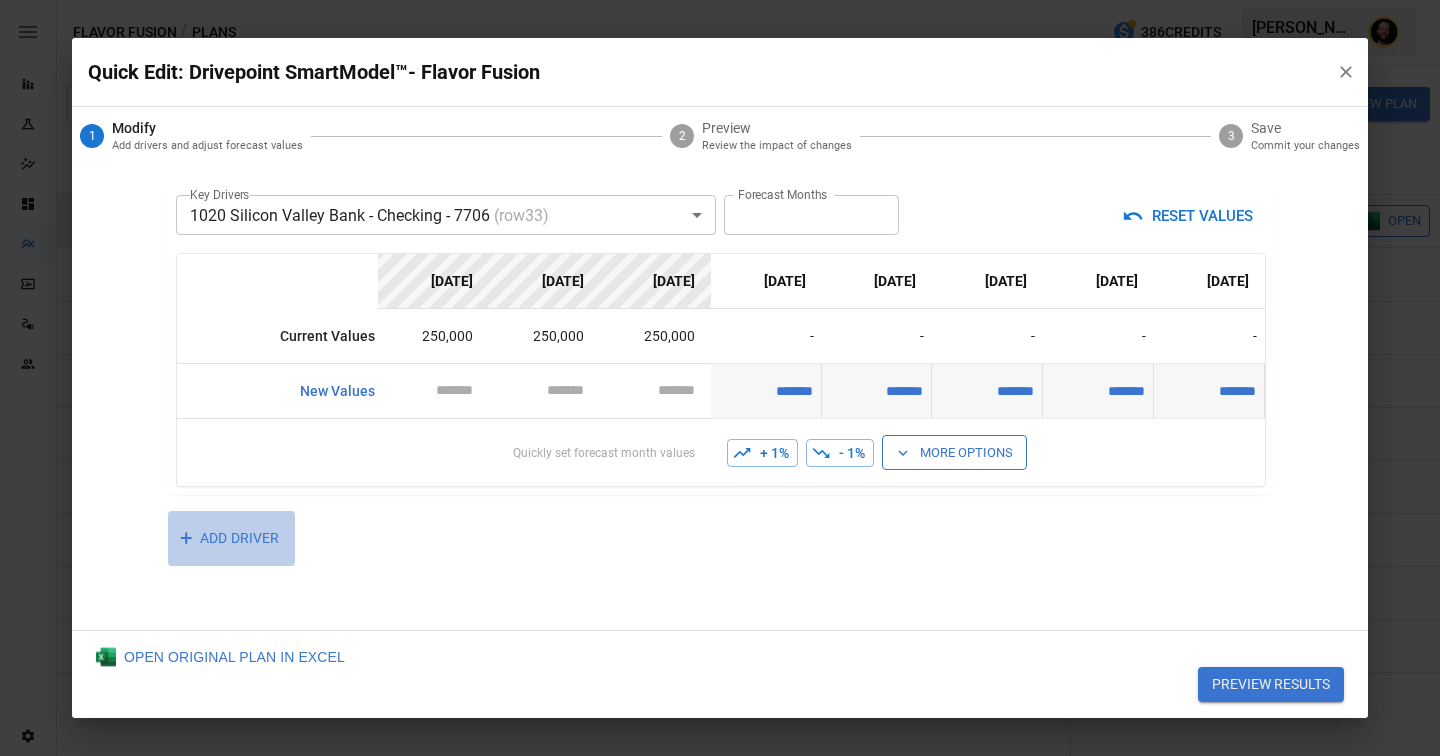 click on "+" at bounding box center (186, 538) 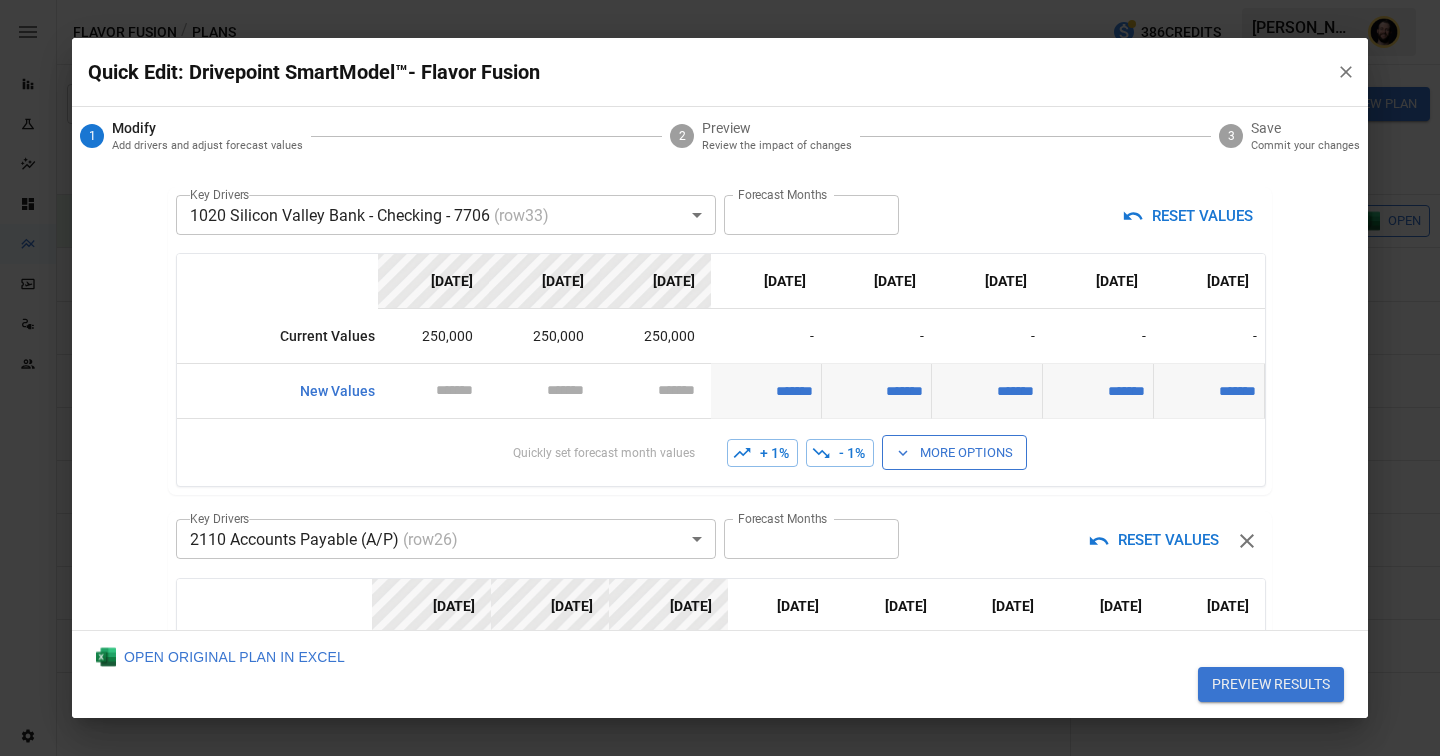 click on "**********" at bounding box center [720, 665] 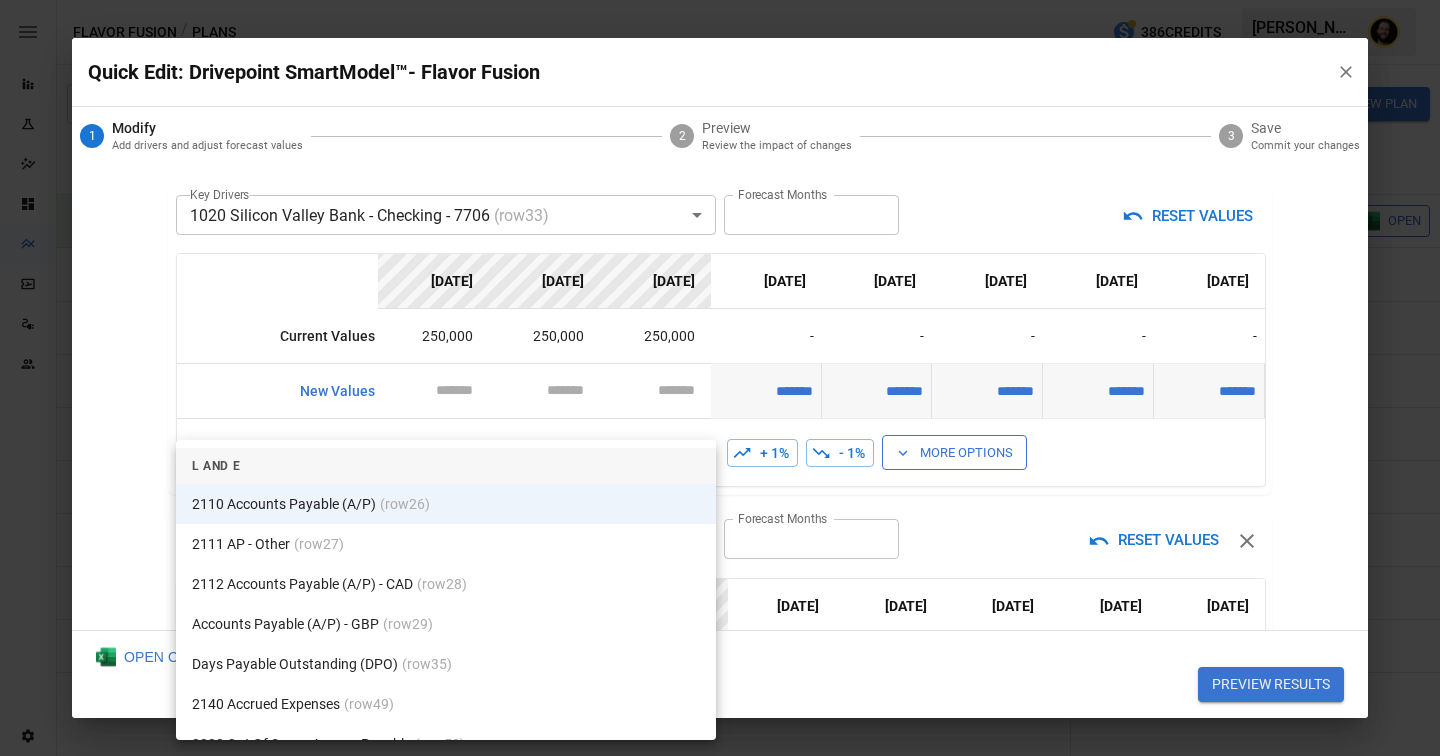 click on "Reports Experiments Dazzler Studio Dashboards Plans SmartModel ™ Data Sources Team Settings Flavor Fusion / Plans 386  Credits [PERSON_NAME] Flavor Fusion Plans ​ ​ [DATE] – [DATE]   Visualize   Columns   Add Folder   New Plan Name 2 Description Alerts Status Forecast start Gross Margin EoP Cash EBITDA Margin Net Income Margin Gross Sales Gross Sales: DTC Online Gross Sales: Marketplace Gross Sales: Wholesale Gross Sales: Retail Returns Returns: DTC Online Returns: Marketplace Returns: Wholesale Returns: Retail Shipping Income Shipping Income: DTC Online Shipping Income: Marketplace Shipping Income: Wholesale Shipping Income: Retail Taxes Collected Taxes Collected: DTC Online Taxes Collected: Marketplace Taxes Collected: Wholesale Taxes Collected: Retail Net Revenue Net Revenue: DTC Online Net Revenue: Marketplace Net Revenue: Wholesale Net Revenue: Retail Cost of Goods Sold Cost of Goods Sold: DTC Online Cost of Goods Sold: Marketplace Cost of Goods Sold: Wholesale Cost of Goods Sold: Retail" at bounding box center [720, 0] 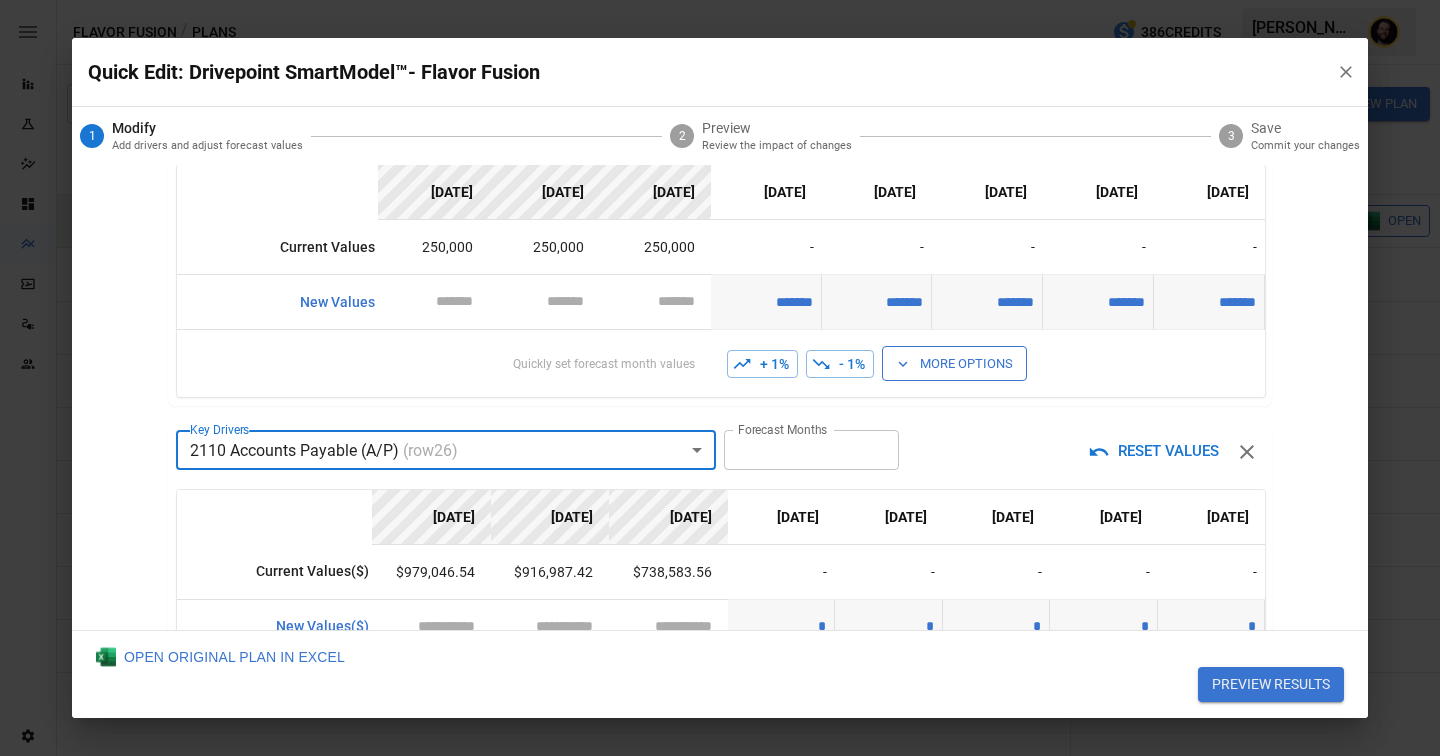 scroll, scrollTop: 309, scrollLeft: 0, axis: vertical 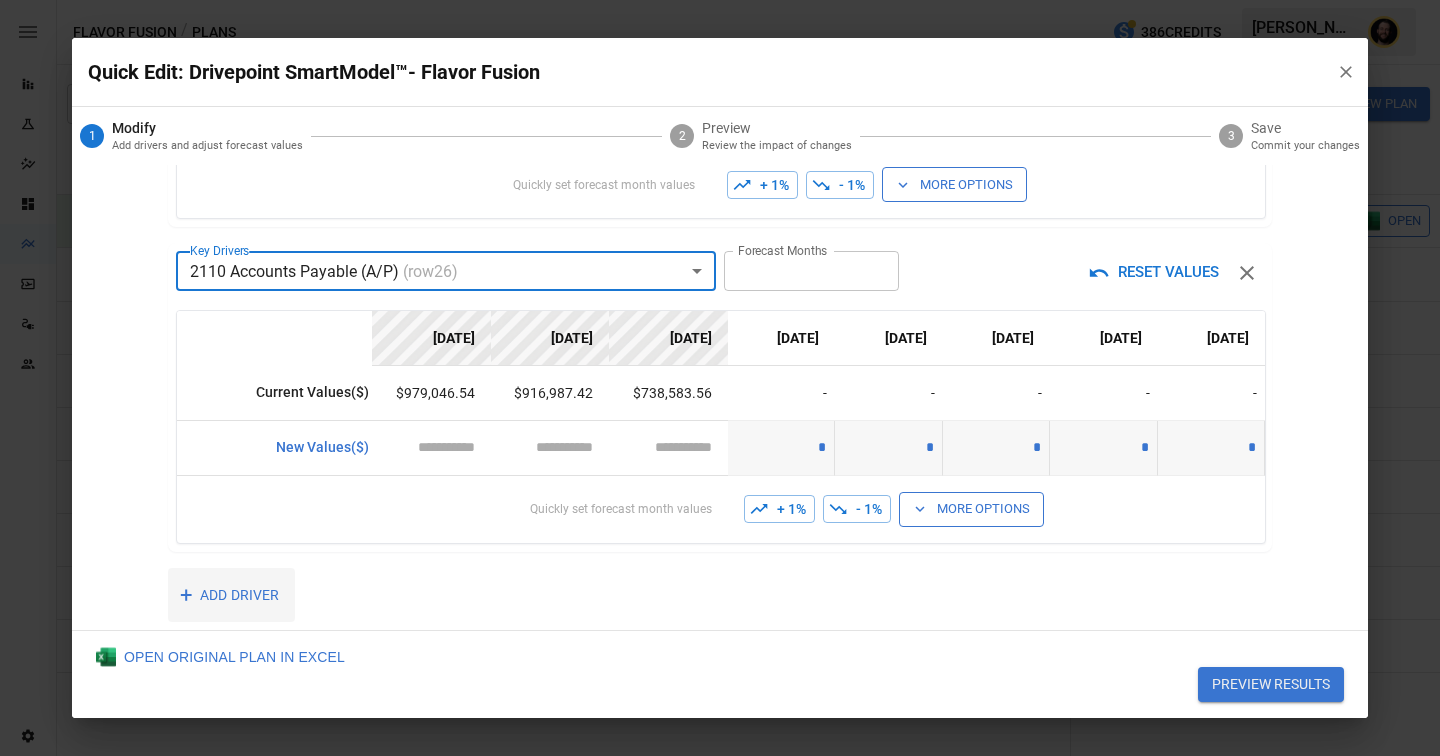 click on "+ ADD DRIVER" at bounding box center (231, 595) 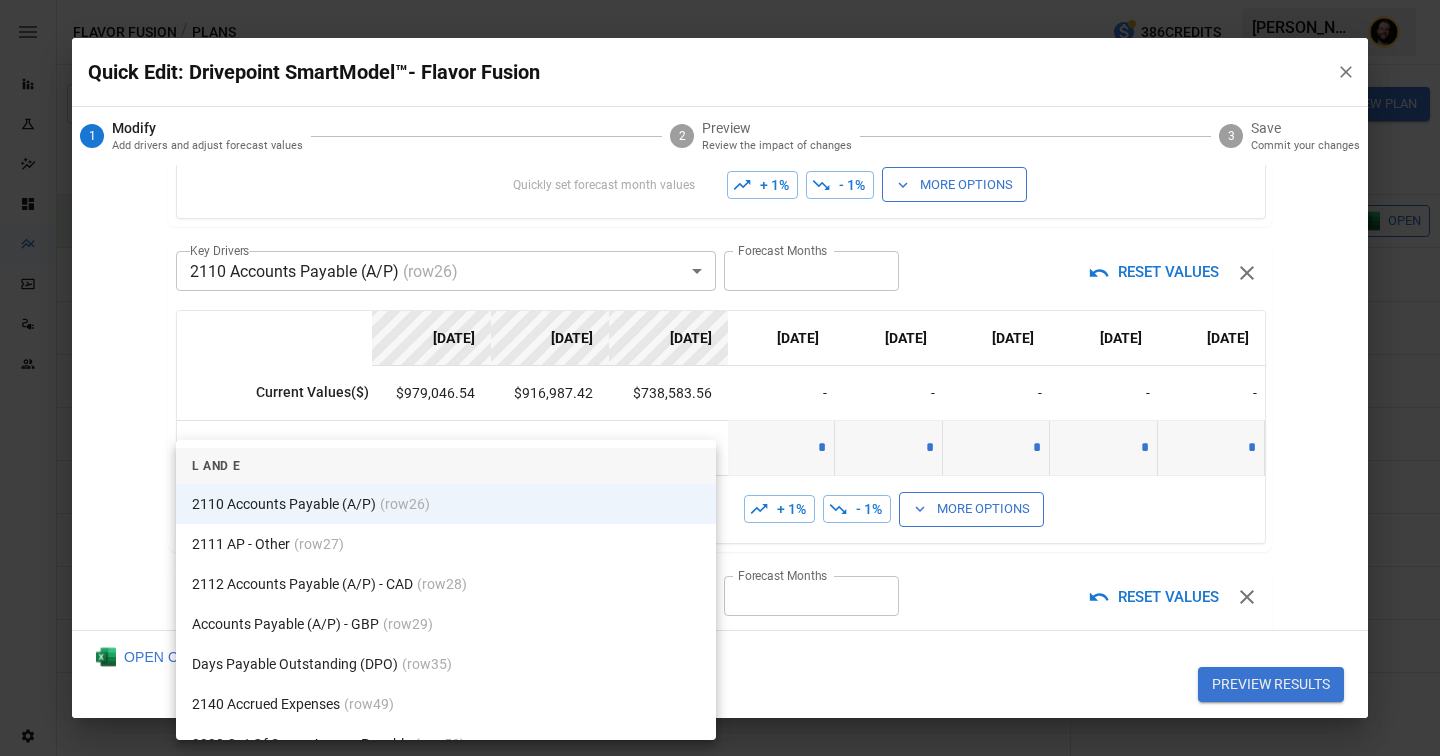 click on "Reports Experiments Dazzler Studio Dashboards Plans SmartModel ™ Data Sources Team Settings Flavor Fusion / Plans 386  Credits [PERSON_NAME] Flavor Fusion Plans ​ ​ [DATE] – [DATE]   Visualize   Columns   Add Folder   New Plan Name 2 Description Alerts Status Forecast start Gross Margin EoP Cash EBITDA Margin Net Income Margin Gross Sales Gross Sales: DTC Online Gross Sales: Marketplace Gross Sales: Wholesale Gross Sales: Retail Returns Returns: DTC Online Returns: Marketplace Returns: Wholesale Returns: Retail Shipping Income Shipping Income: DTC Online Shipping Income: Marketplace Shipping Income: Wholesale Shipping Income: Retail Taxes Collected Taxes Collected: DTC Online Taxes Collected: Marketplace Taxes Collected: Wholesale Taxes Collected: Retail Net Revenue Net Revenue: DTC Online Net Revenue: Marketplace Net Revenue: Wholesale Net Revenue: Retail Cost of Goods Sold Cost of Goods Sold: DTC Online Cost of Goods Sold: Marketplace Cost of Goods Sold: Wholesale Cost of Goods Sold: Retail" at bounding box center [720, 0] 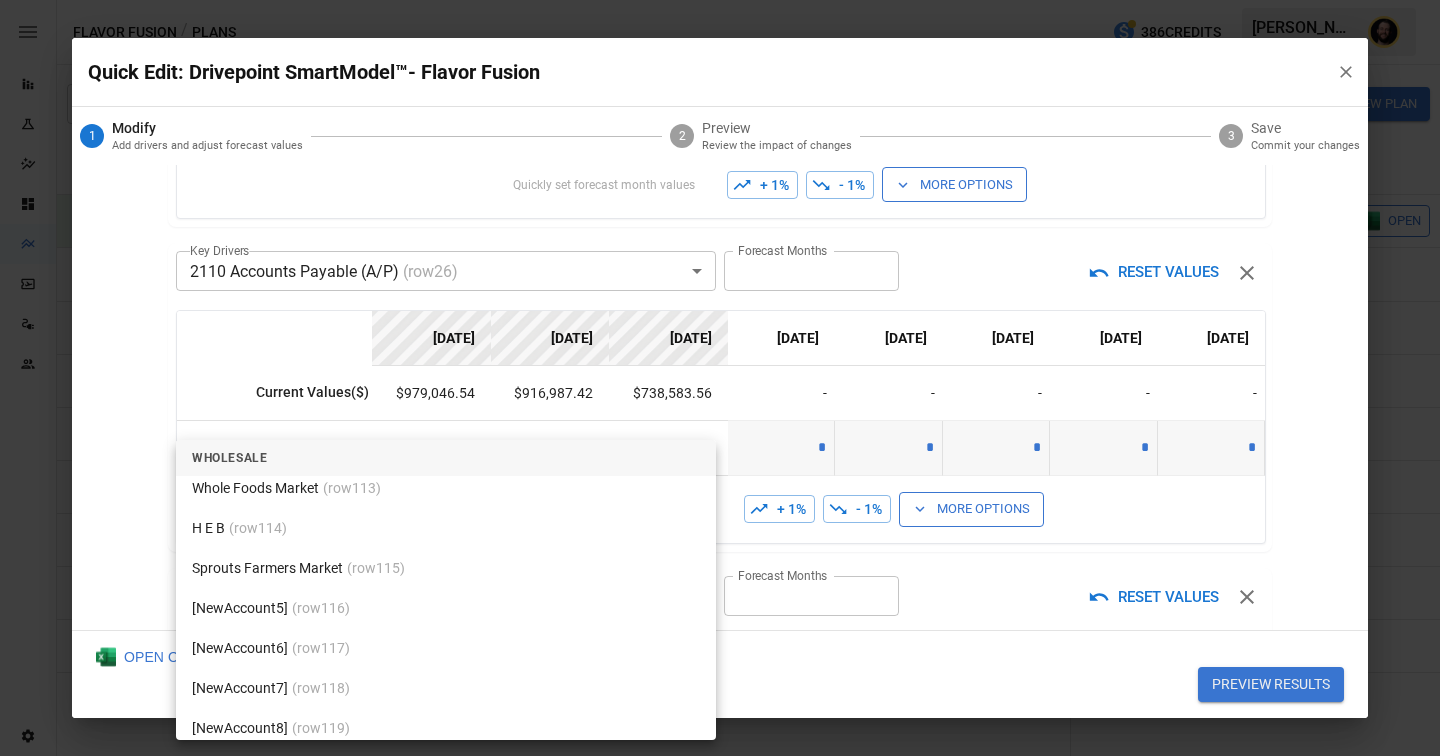 scroll, scrollTop: 6762, scrollLeft: 0, axis: vertical 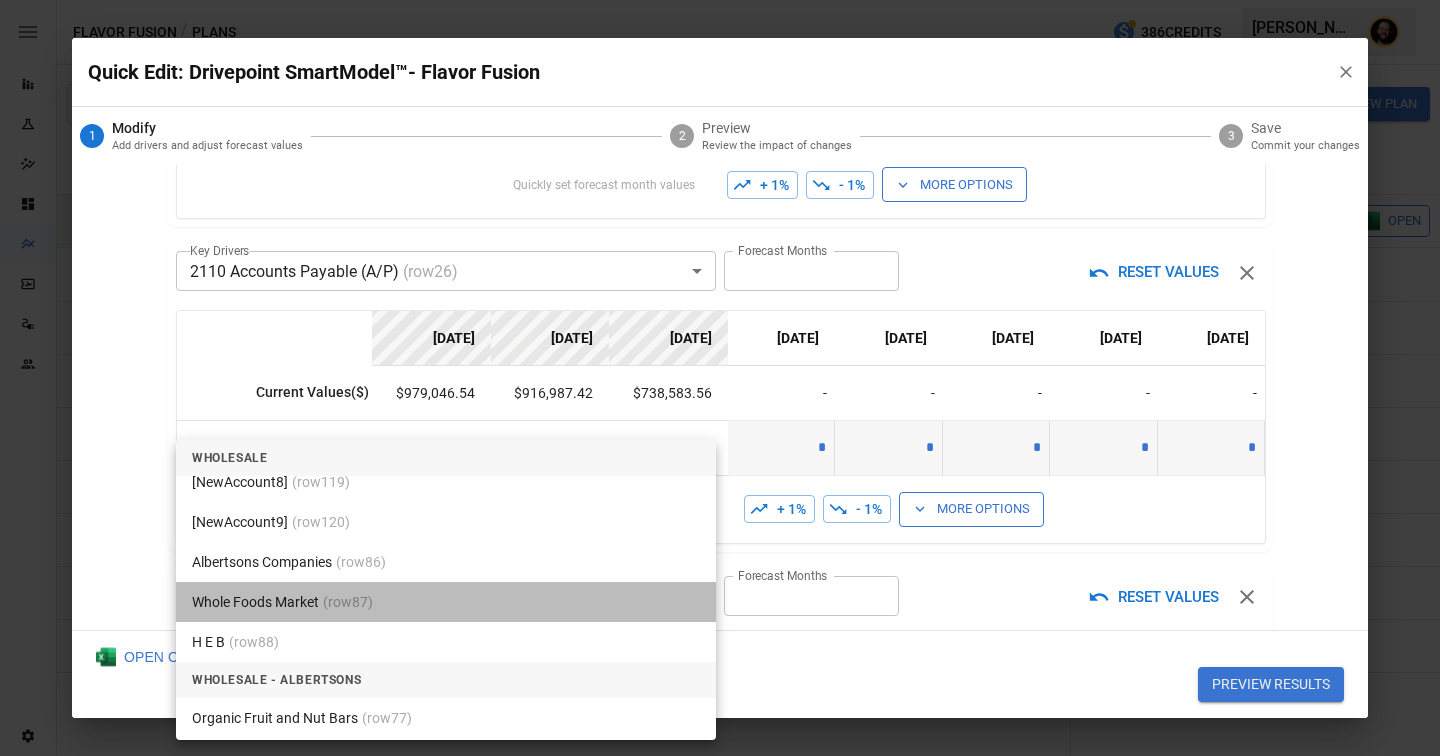click on "Whole Foods Market (row  87 )" at bounding box center (446, 602) 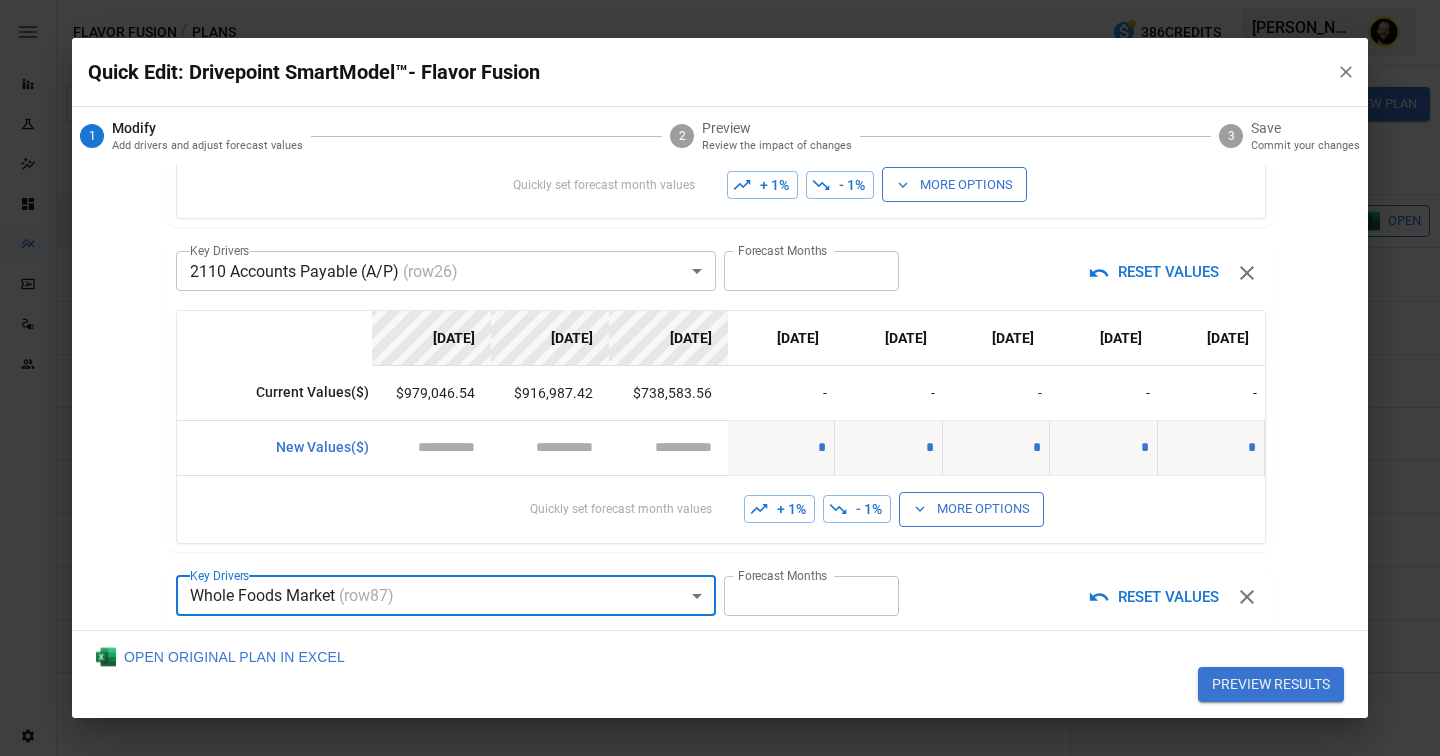 scroll, scrollTop: 535, scrollLeft: 0, axis: vertical 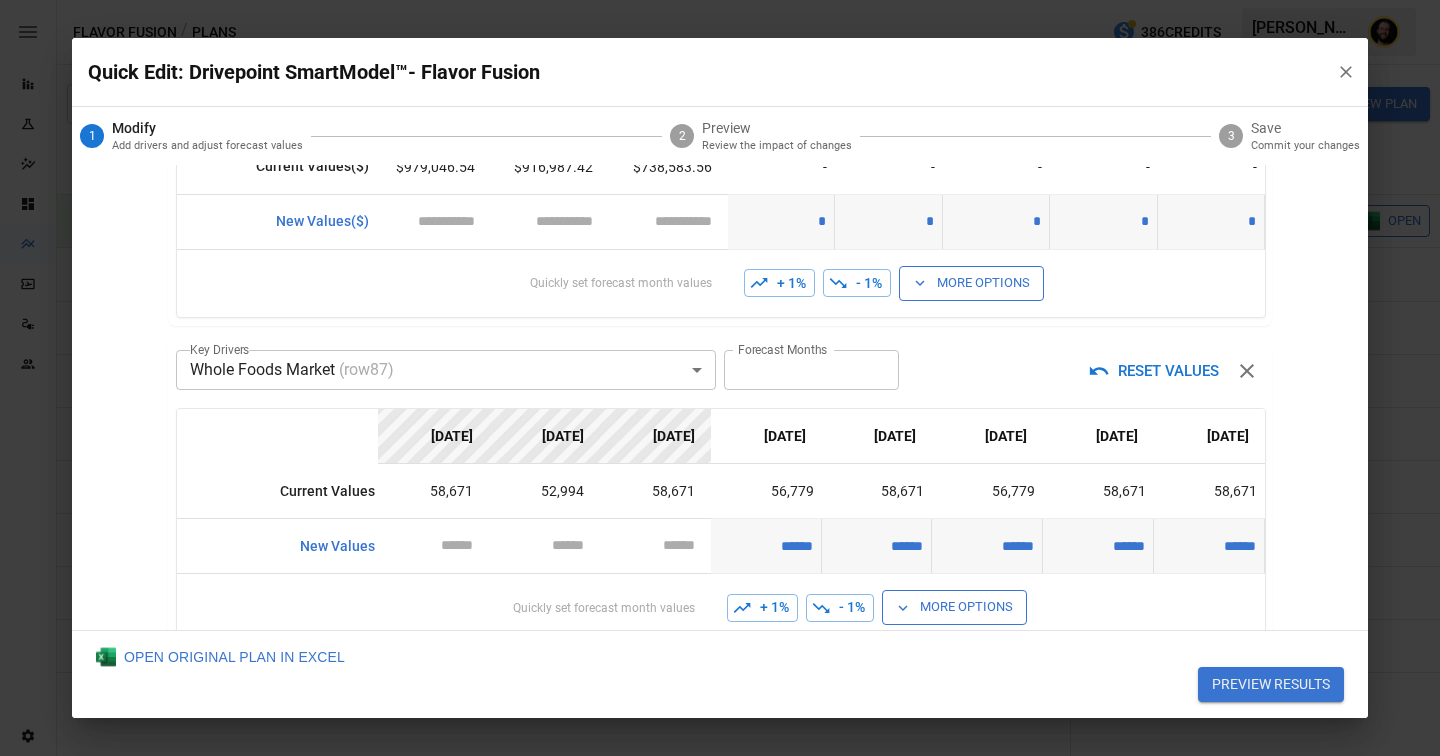 click on "**********" at bounding box center (720, 397) 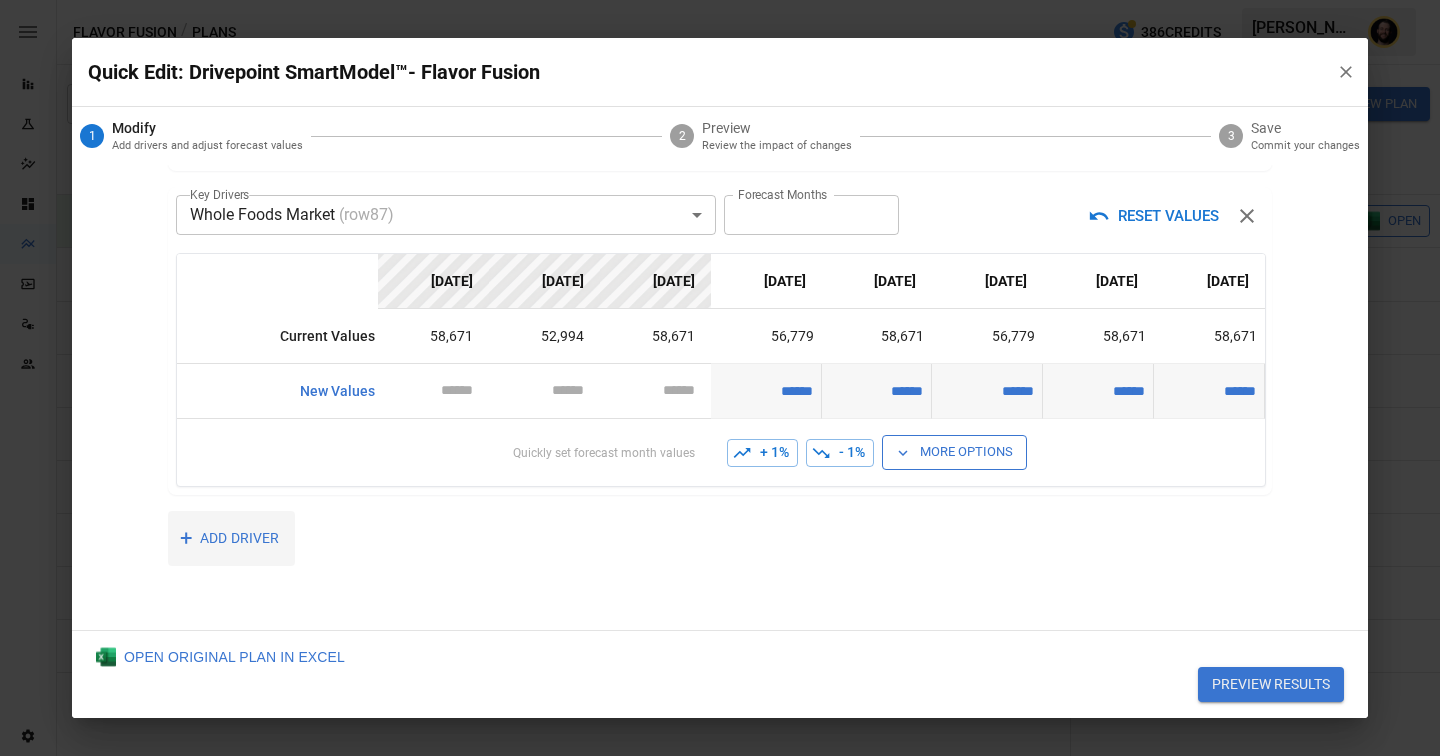 click on "+ ADD DRIVER" at bounding box center (231, 538) 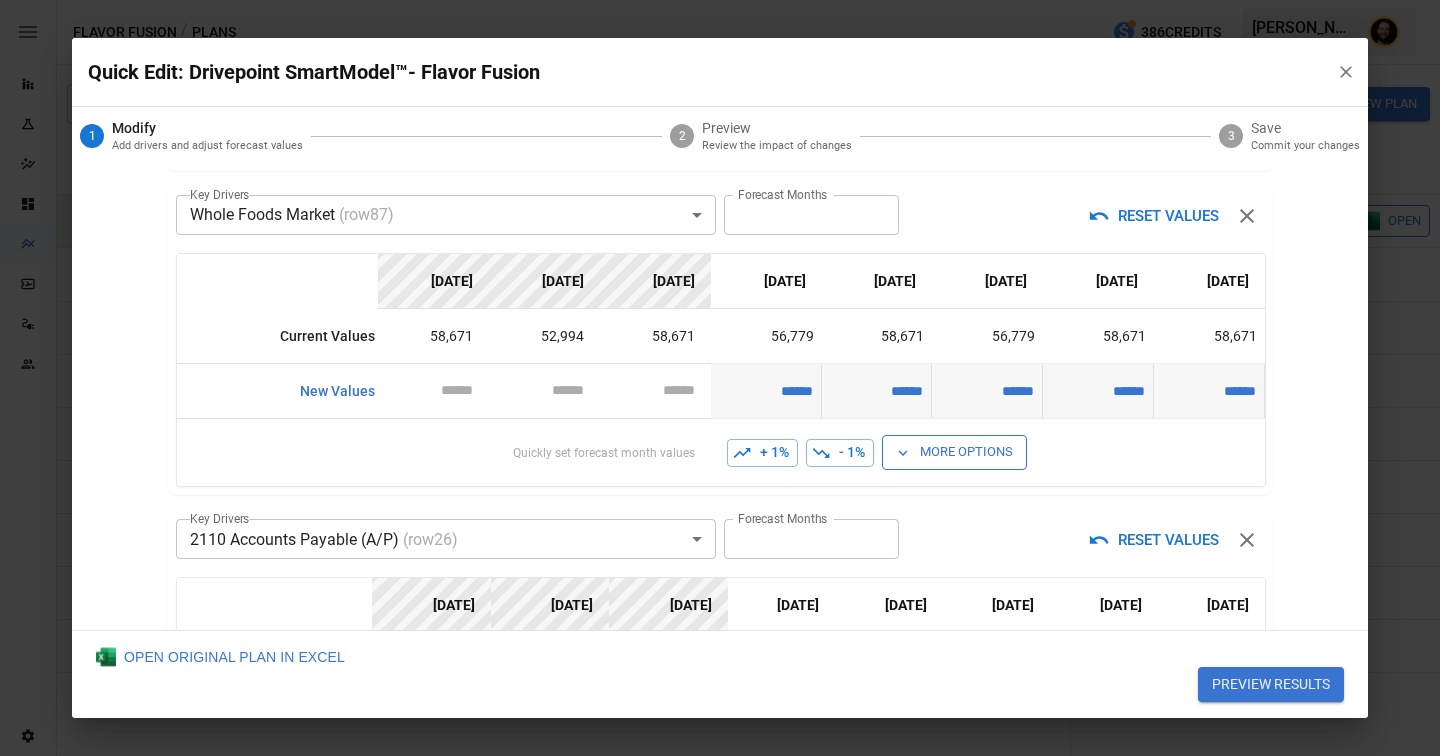 click on "Reports Experiments Dazzler Studio Dashboards Plans SmartModel ™ Data Sources Team Settings Flavor Fusion / Plans 386  Credits [PERSON_NAME] Flavor Fusion Plans ​ ​ [DATE] – [DATE]   Visualize   Columns   Add Folder   New Plan Name 2 Description Alerts Status Forecast start Gross Margin EoP Cash EBITDA Margin Net Income Margin Gross Sales Gross Sales: DTC Online Gross Sales: Marketplace Gross Sales: Wholesale Gross Sales: Retail Returns Returns: DTC Online Returns: Marketplace Returns: Wholesale Returns: Retail Shipping Income Shipping Income: DTC Online Shipping Income: Marketplace Shipping Income: Wholesale Shipping Income: Retail Taxes Collected Taxes Collected: DTC Online Taxes Collected: Marketplace Taxes Collected: Wholesale Taxes Collected: Retail Net Revenue Net Revenue: DTC Online Net Revenue: Marketplace Net Revenue: Wholesale Net Revenue: Retail Cost of Goods Sold Cost of Goods Sold: DTC Online Cost of Goods Sold: Marketplace Cost of Goods Sold: Wholesale Cost of Goods Sold: Retail" at bounding box center [720, 0] 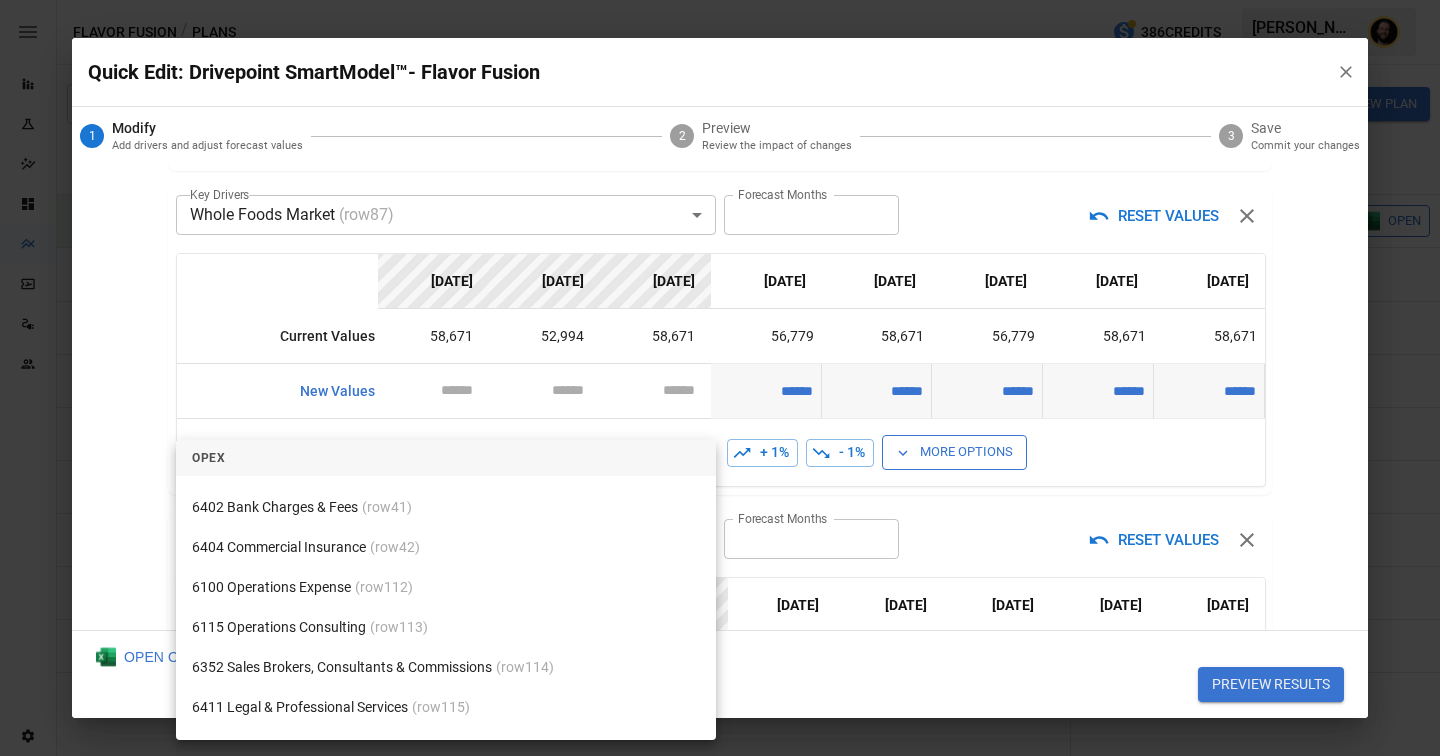 scroll, scrollTop: 8287, scrollLeft: 0, axis: vertical 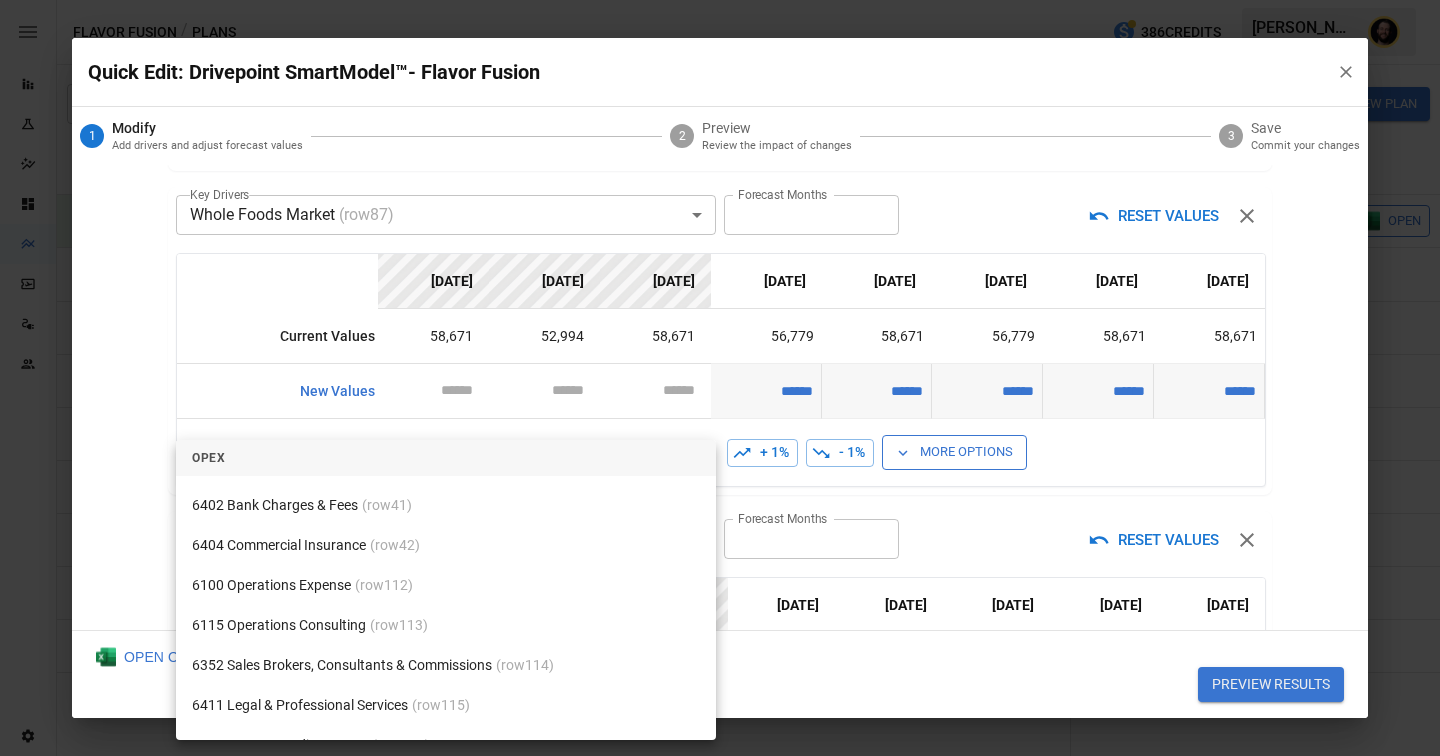 click on "6100 Operations Expense (row  112 )" at bounding box center [446, 585] 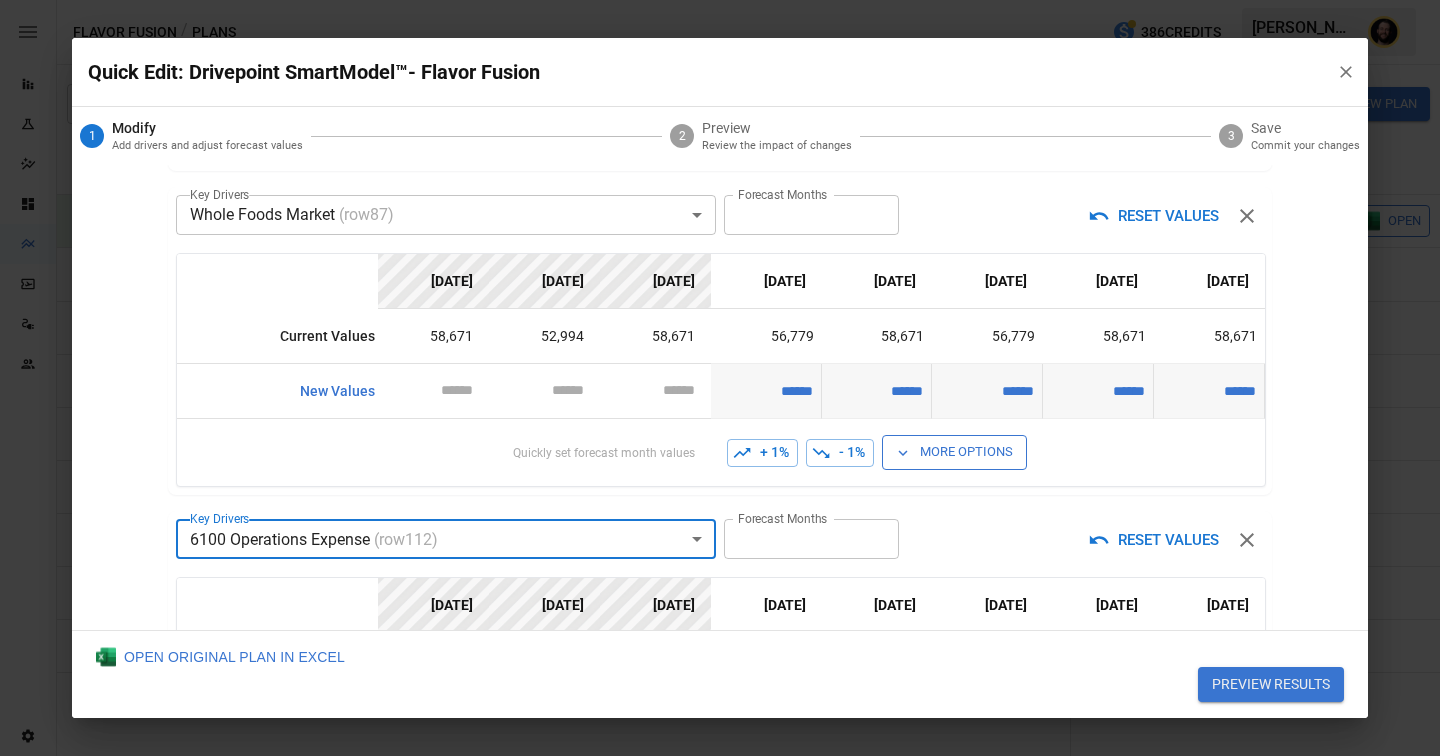 click on "**********" at bounding box center (720, 397) 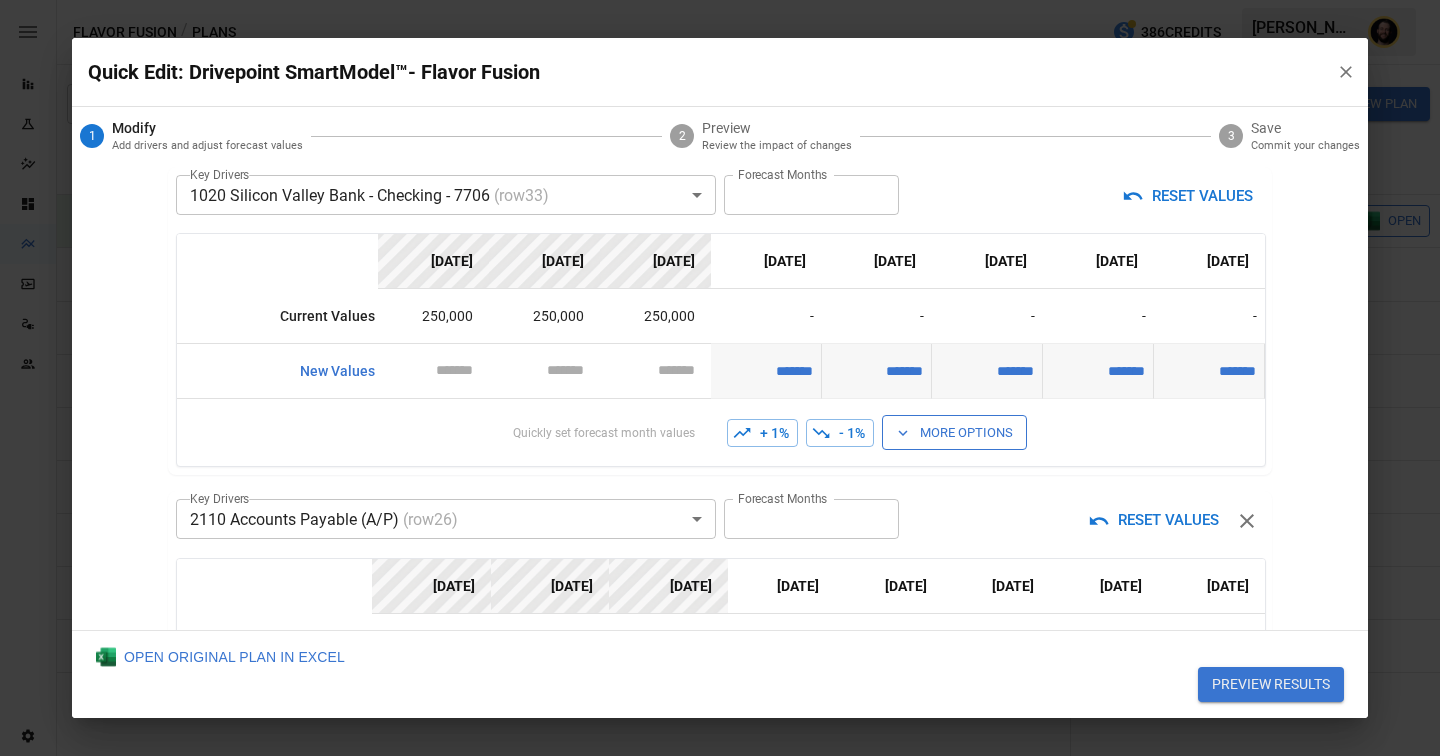 scroll, scrollTop: 0, scrollLeft: 0, axis: both 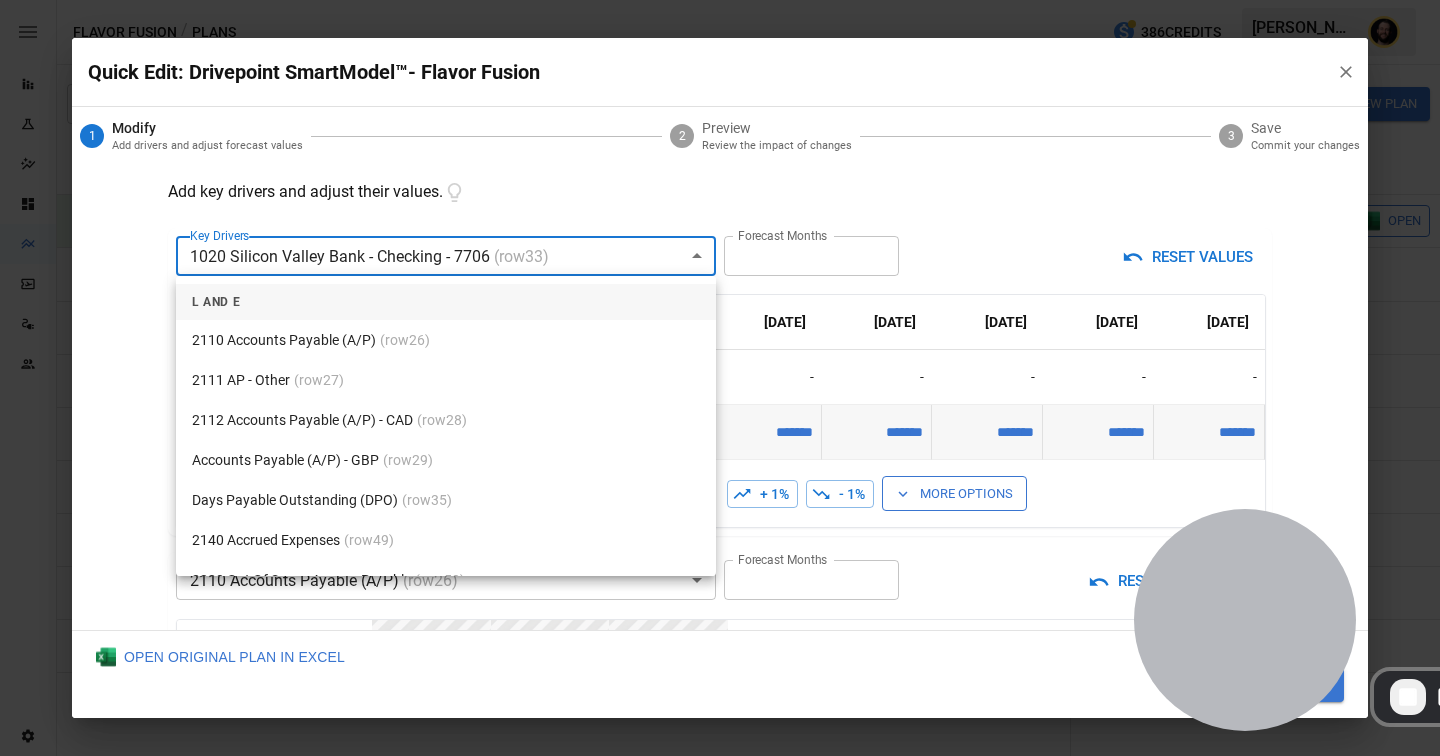 click on "Reports Experiments Dazzler Studio Dashboards Plans SmartModel ™ Data Sources Team Settings Flavor Fusion / Plans 386  Credits [PERSON_NAME] Flavor Fusion Plans ​ ​ [DATE] – [DATE]   Visualize   Columns   Add Folder   New Plan Name 2 Description Alerts Status Forecast start Gross Margin EoP Cash EBITDA Margin Net Income Margin Gross Sales Gross Sales: DTC Online Gross Sales: Marketplace Gross Sales: Wholesale Gross Sales: Retail Returns Returns: DTC Online Returns: Marketplace Returns: Wholesale Returns: Retail Shipping Income Shipping Income: DTC Online Shipping Income: Marketplace Shipping Income: Wholesale Shipping Income: Retail Taxes Collected Taxes Collected: DTC Online Taxes Collected: Marketplace Taxes Collected: Wholesale Taxes Collected: Retail Net Revenue Net Revenue: DTC Online Net Revenue: Marketplace Net Revenue: Wholesale Net Revenue: Retail Cost of Goods Sold Cost of Goods Sold: DTC Online Cost of Goods Sold: Marketplace Cost of Goods Sold: Wholesale Cost of Goods Sold: Retail" at bounding box center (720, 0) 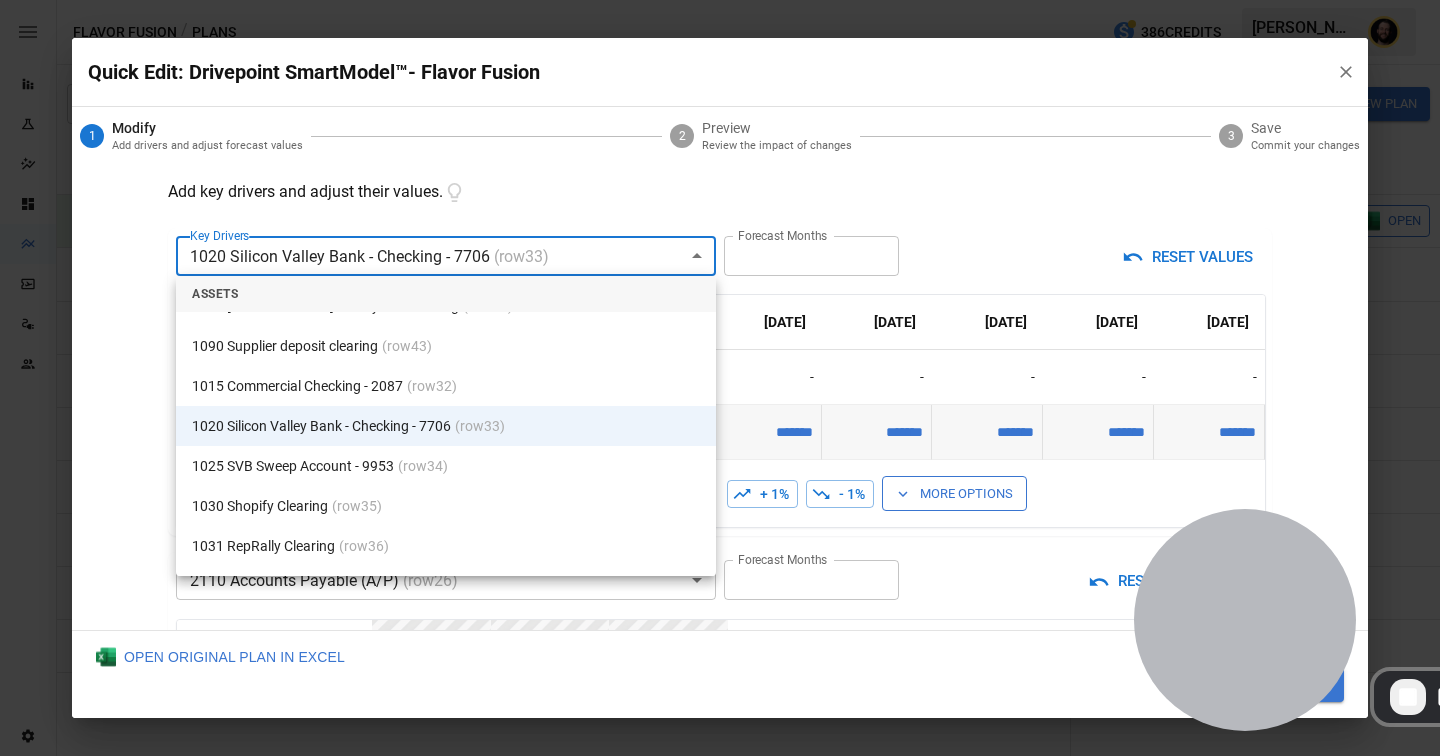 click at bounding box center (720, 378) 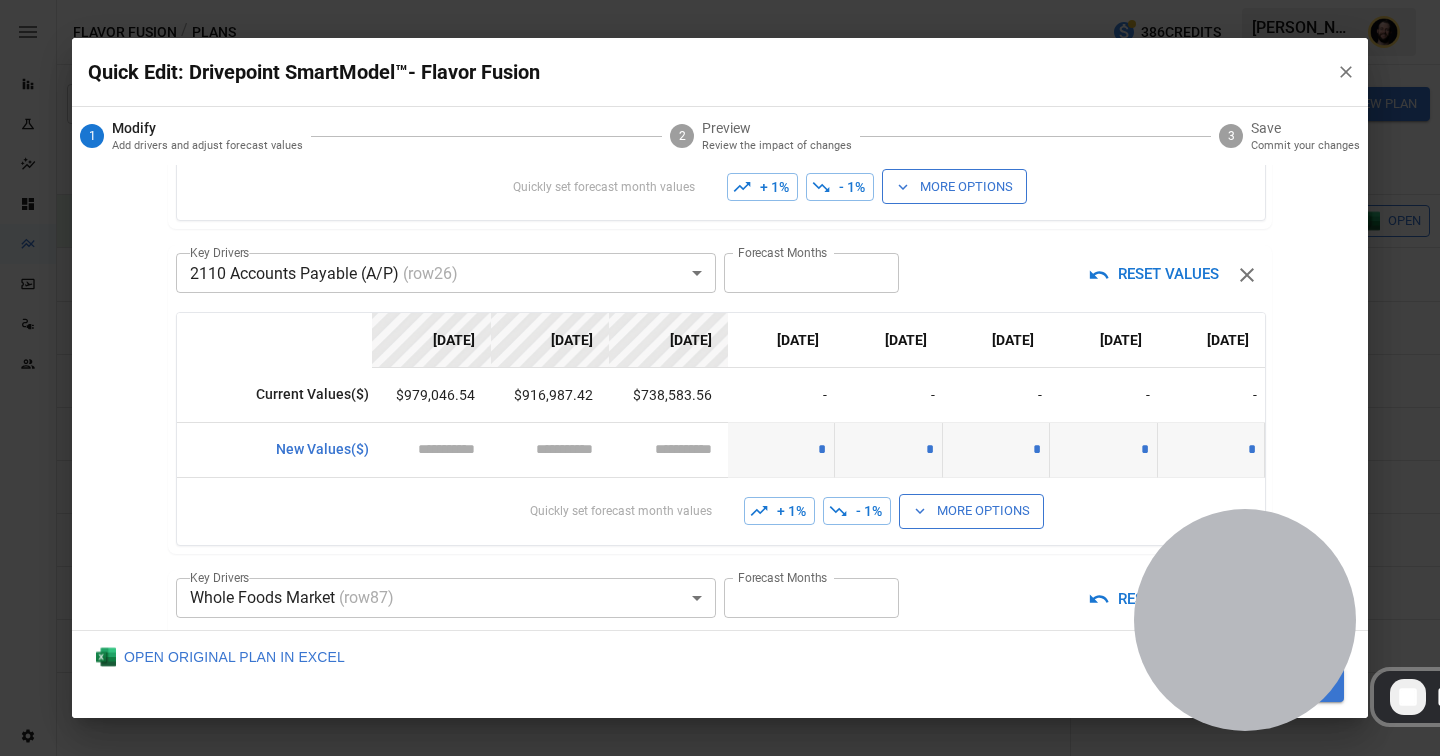 scroll, scrollTop: 645, scrollLeft: 0, axis: vertical 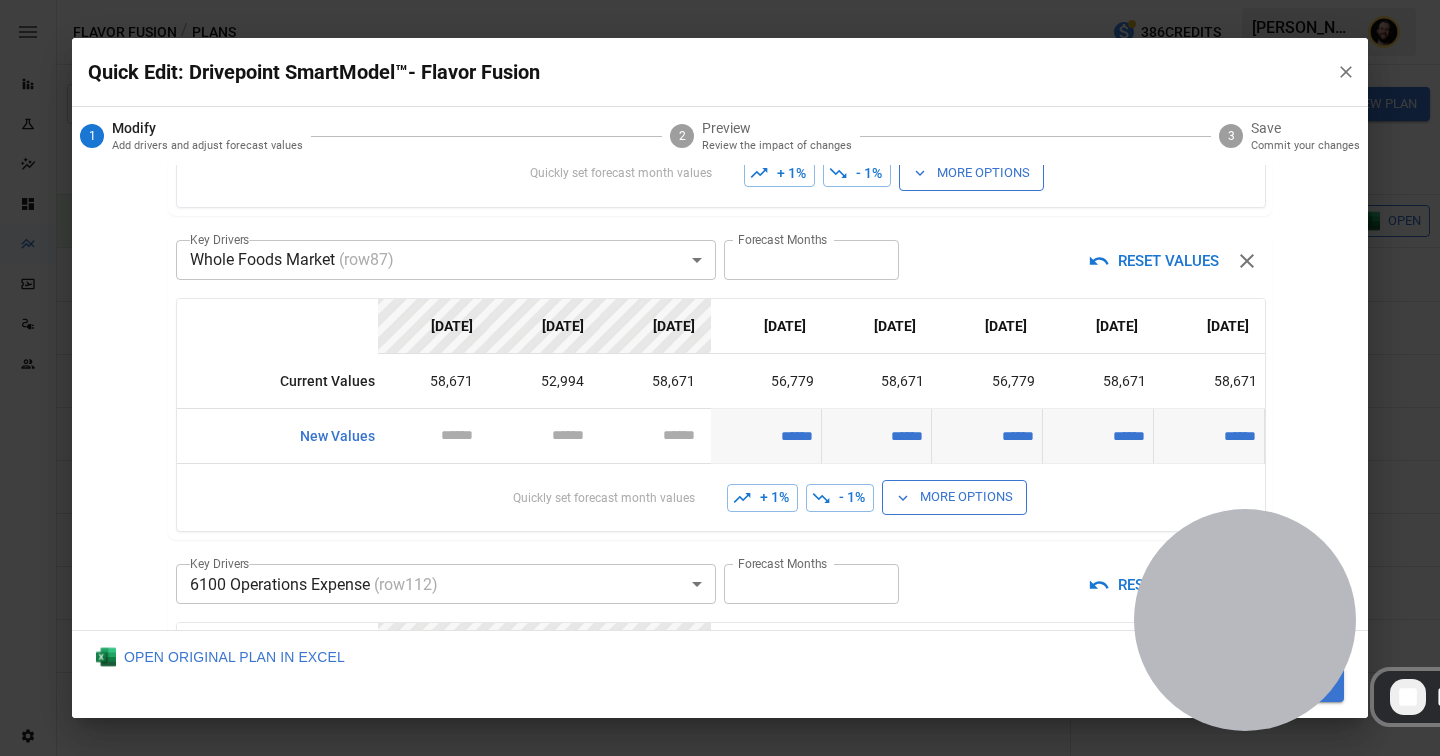 click on "******" at bounding box center (766, 436) 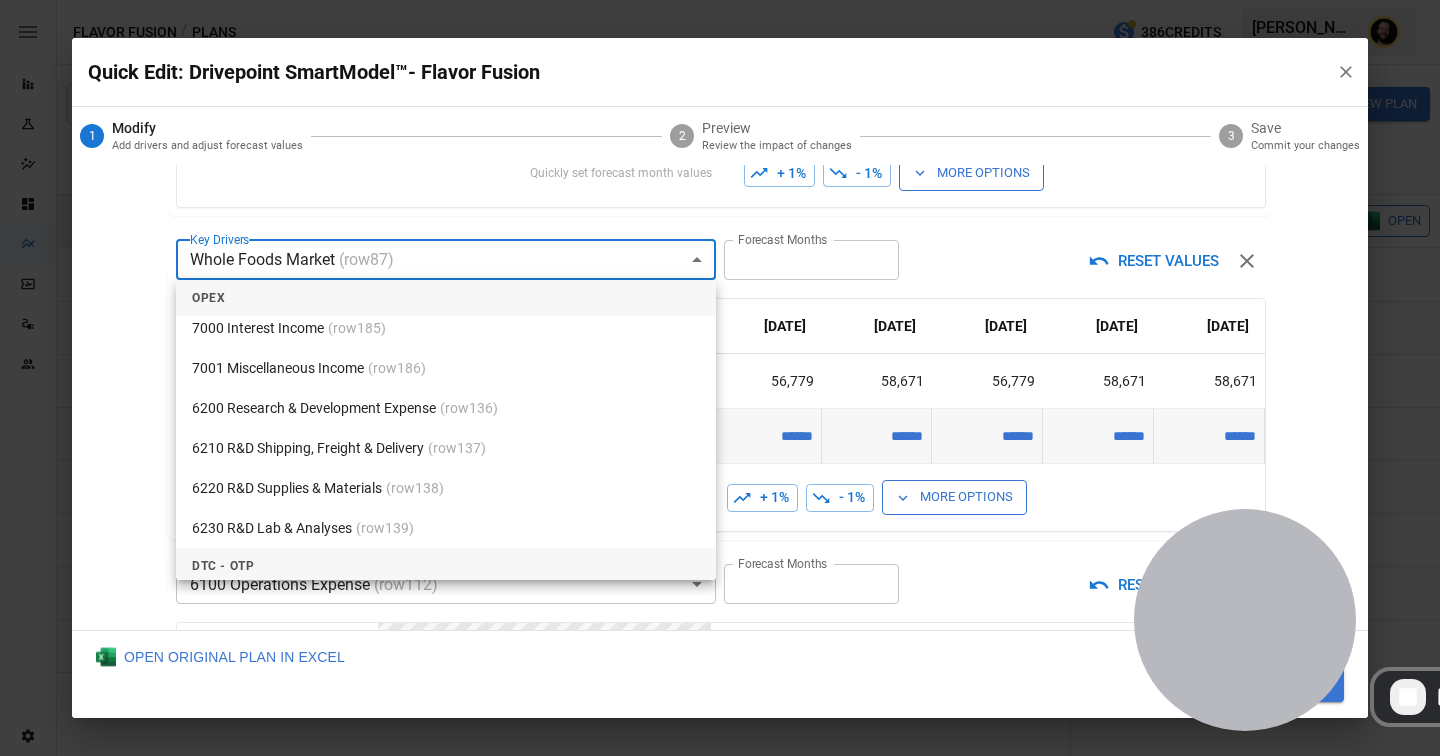 scroll, scrollTop: 8232, scrollLeft: 0, axis: vertical 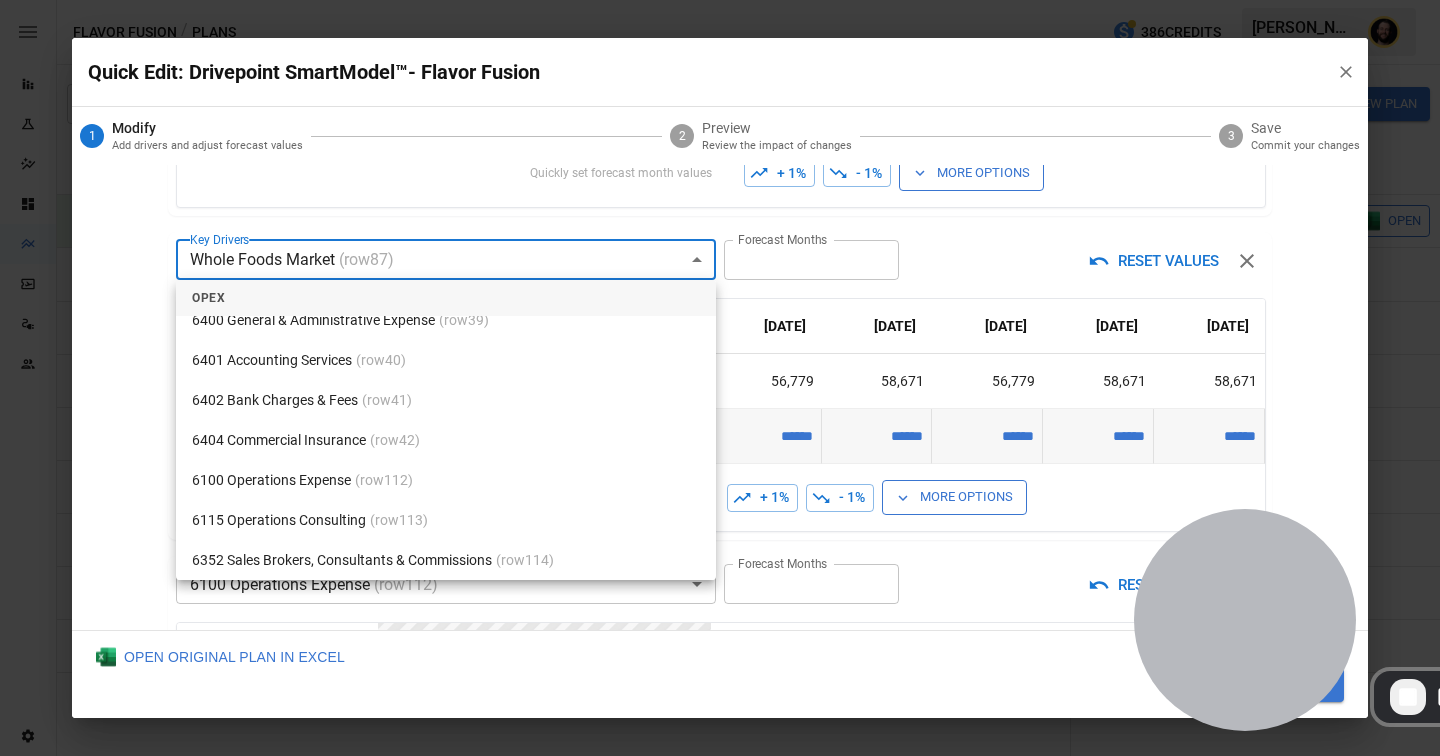 click at bounding box center [720, 378] 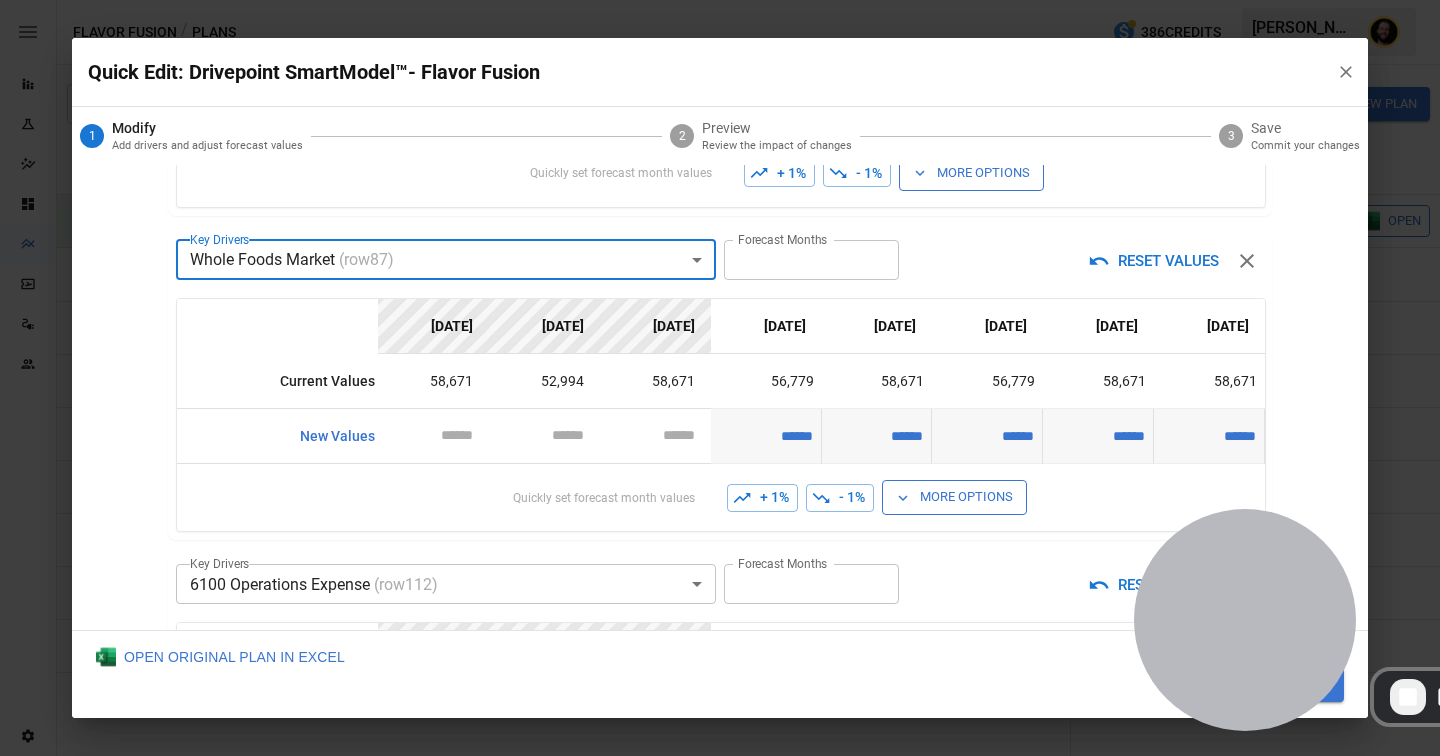 click on "******" at bounding box center [877, 436] 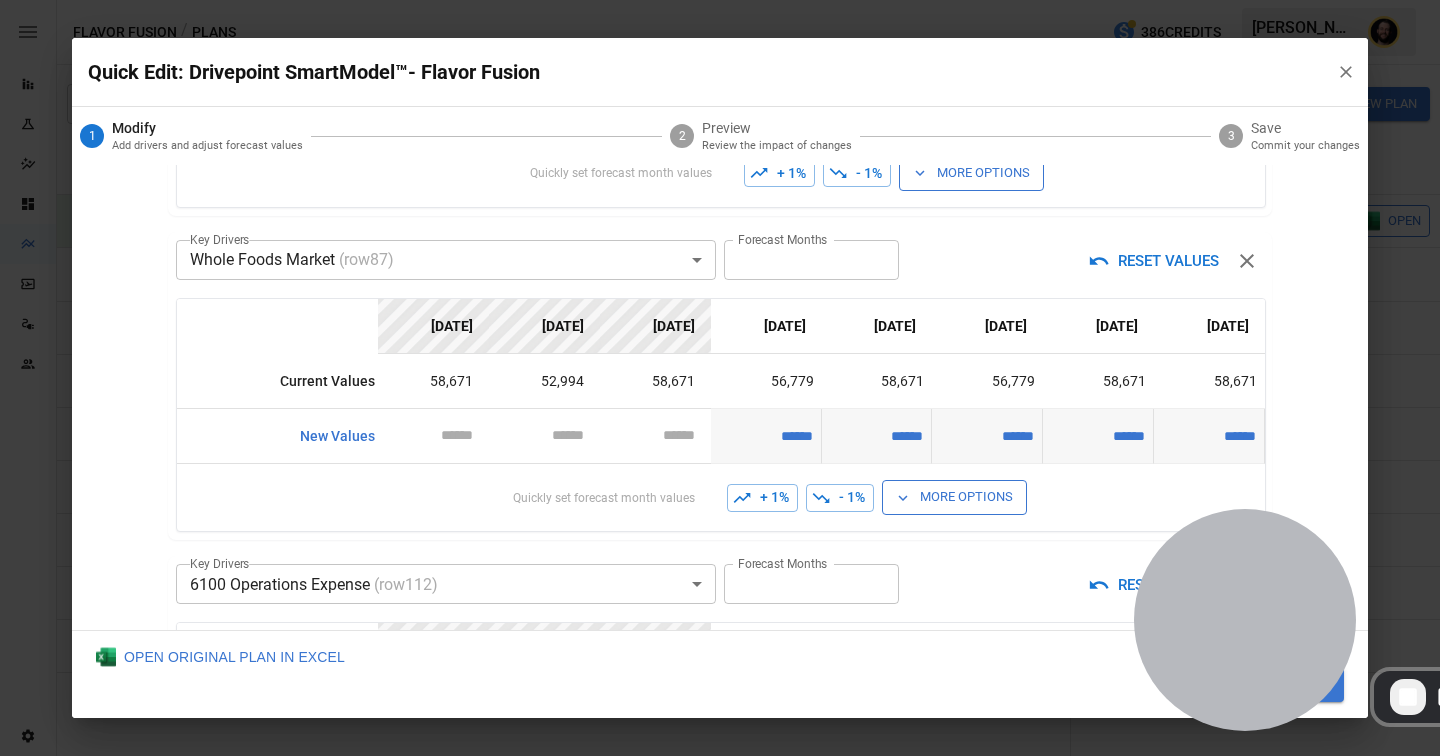 click on "More Options" at bounding box center [954, 497] 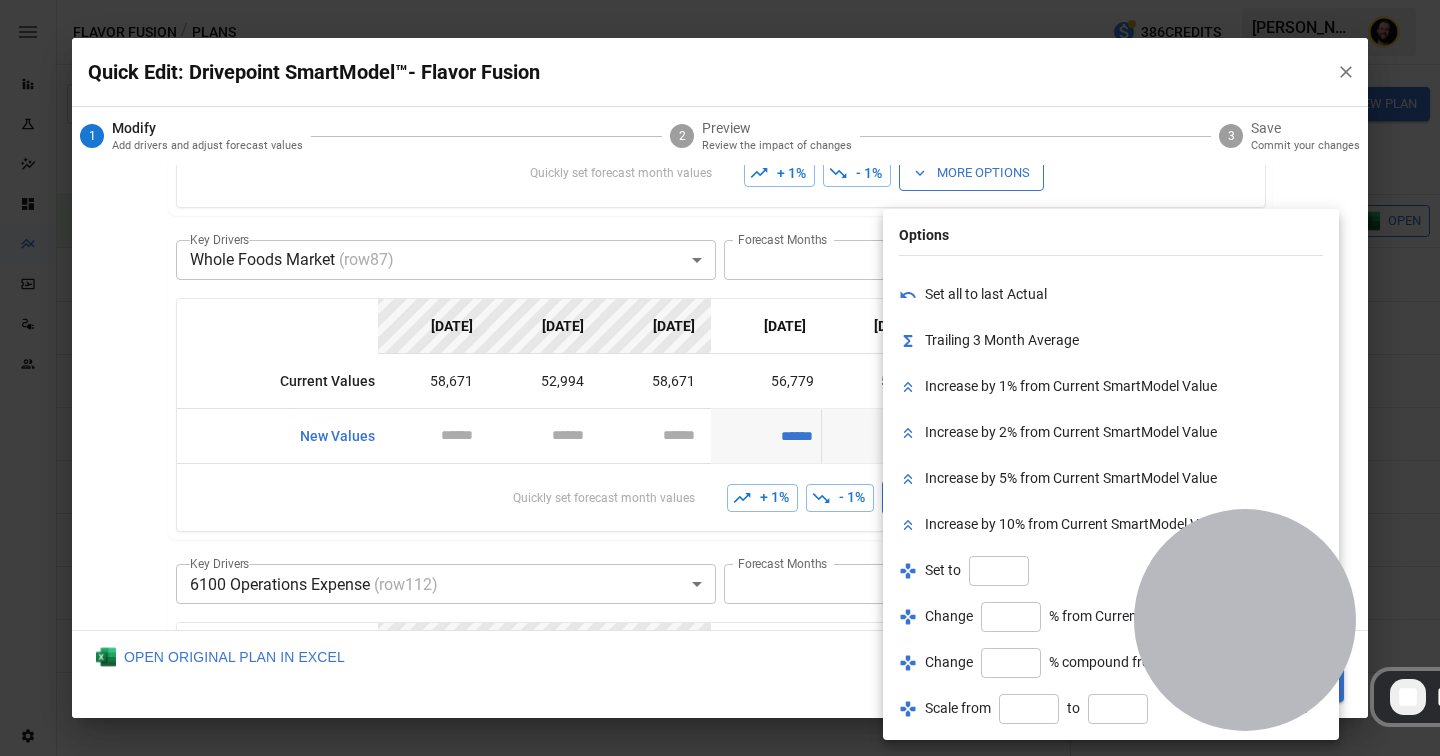 click at bounding box center (720, 378) 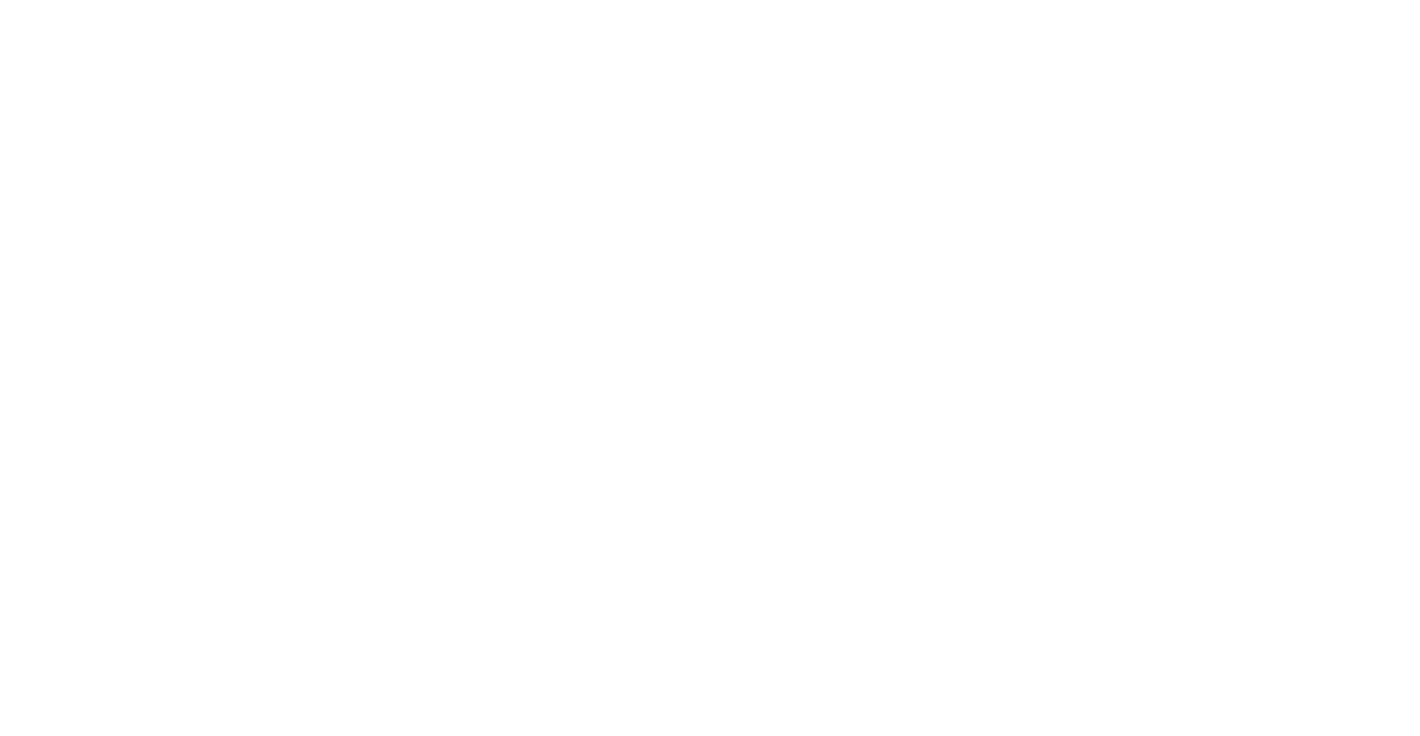 scroll, scrollTop: 0, scrollLeft: 0, axis: both 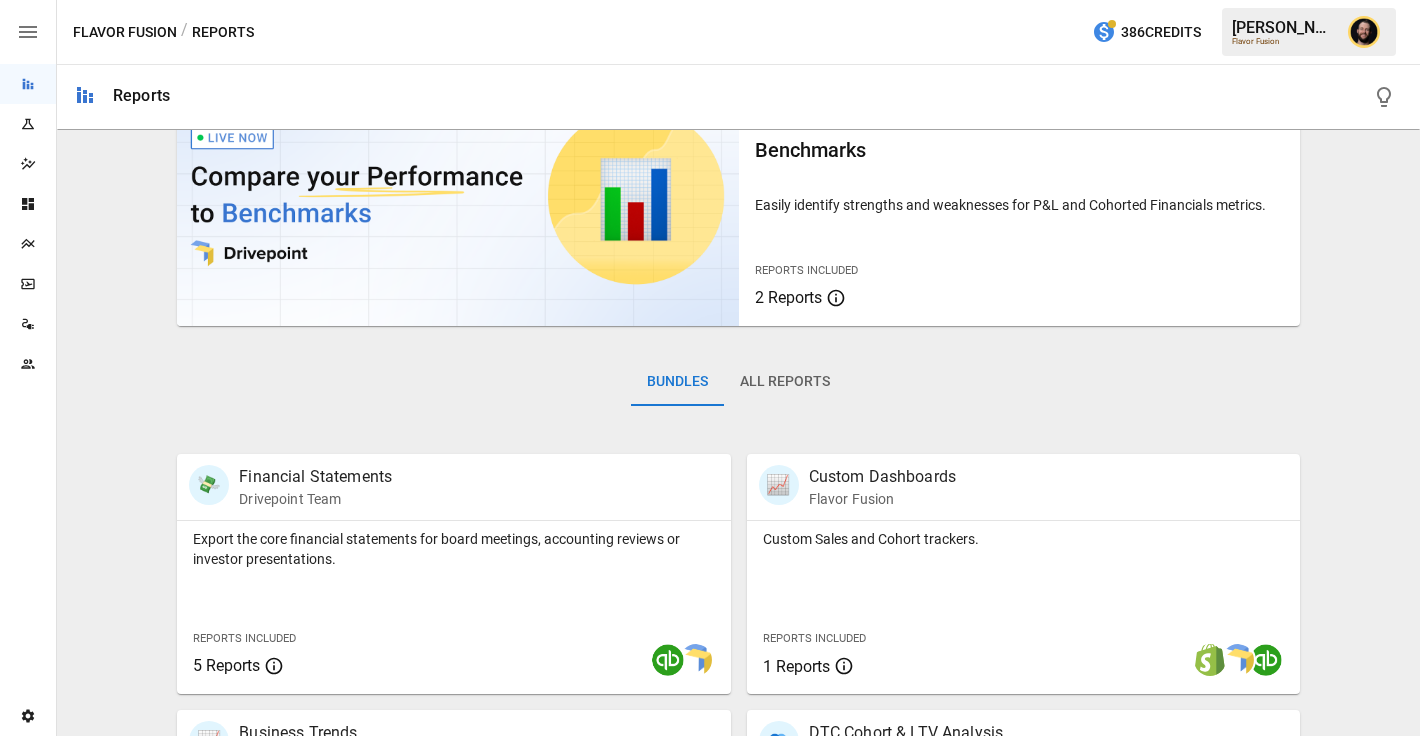 click 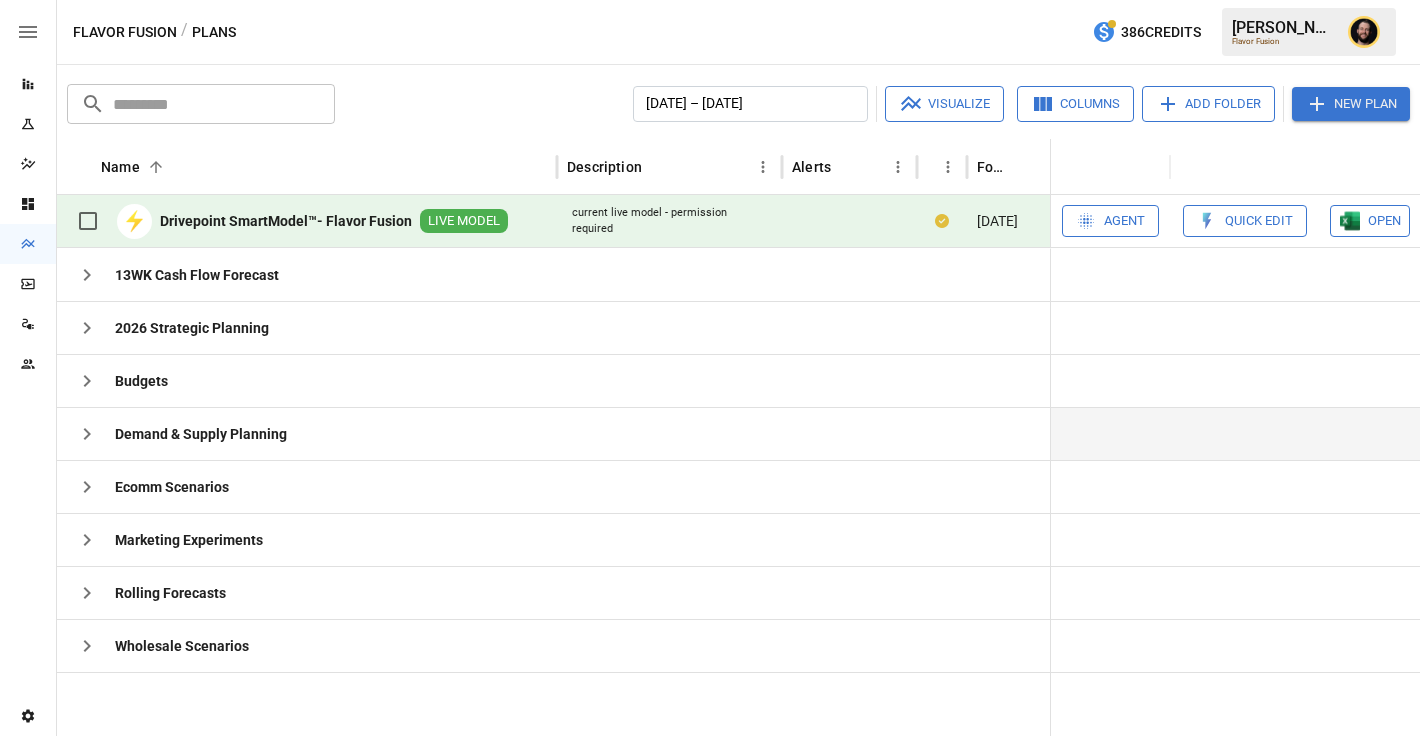 click 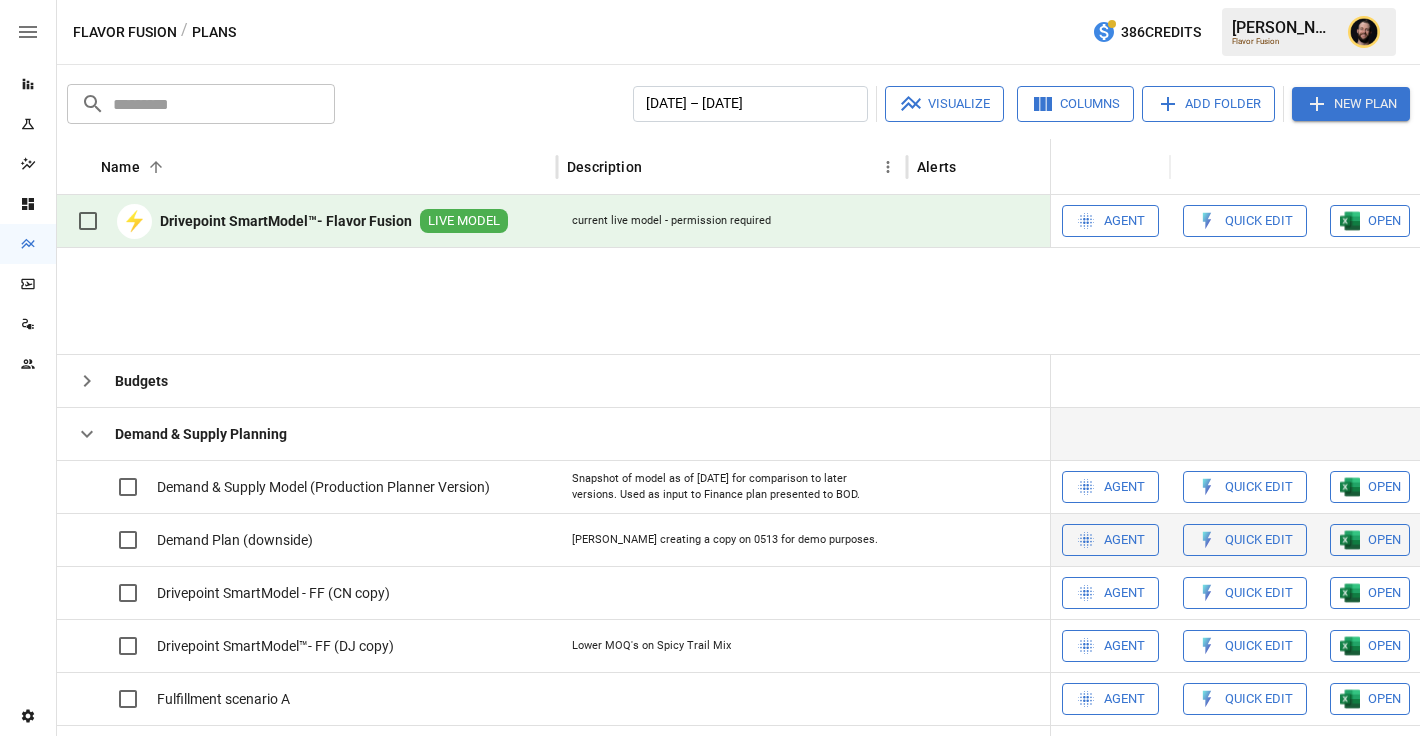 scroll, scrollTop: 148, scrollLeft: 0, axis: vertical 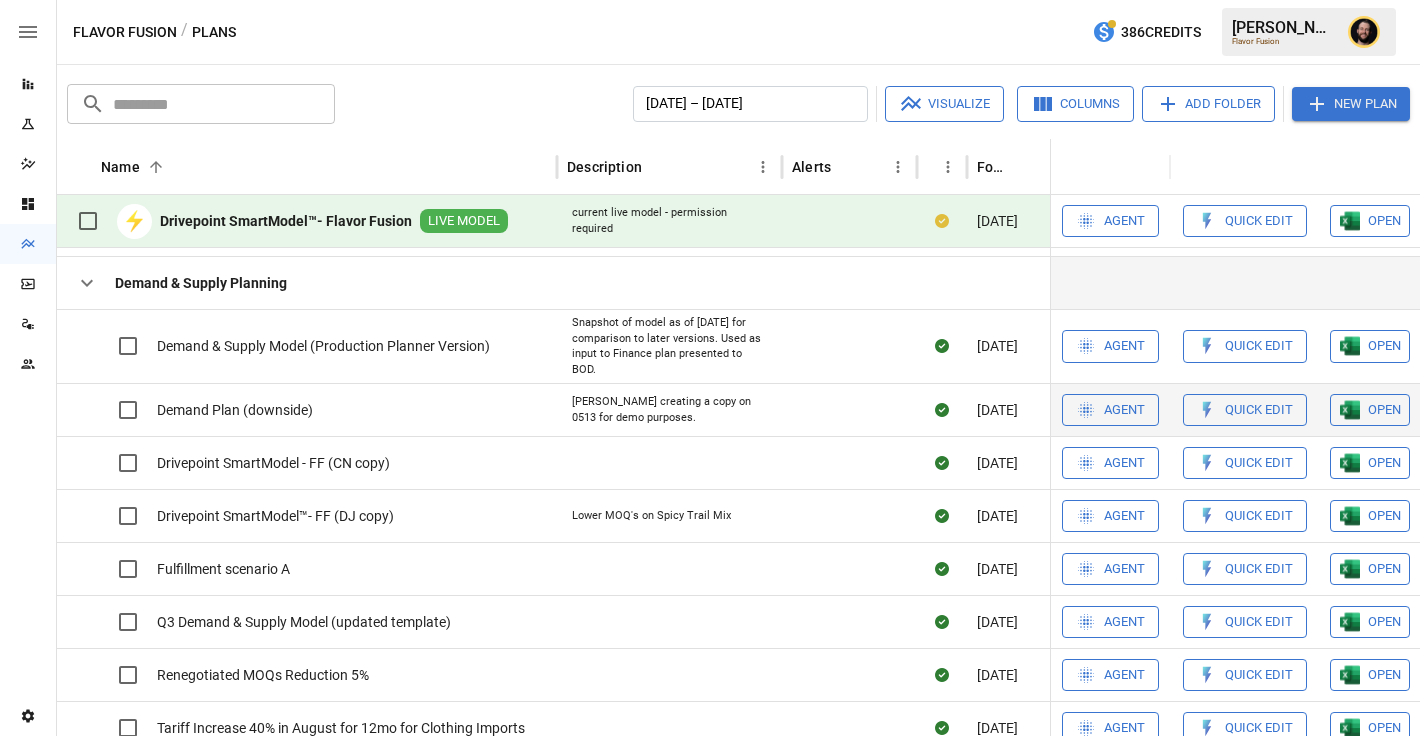 click on "OPEN" at bounding box center [1384, 346] 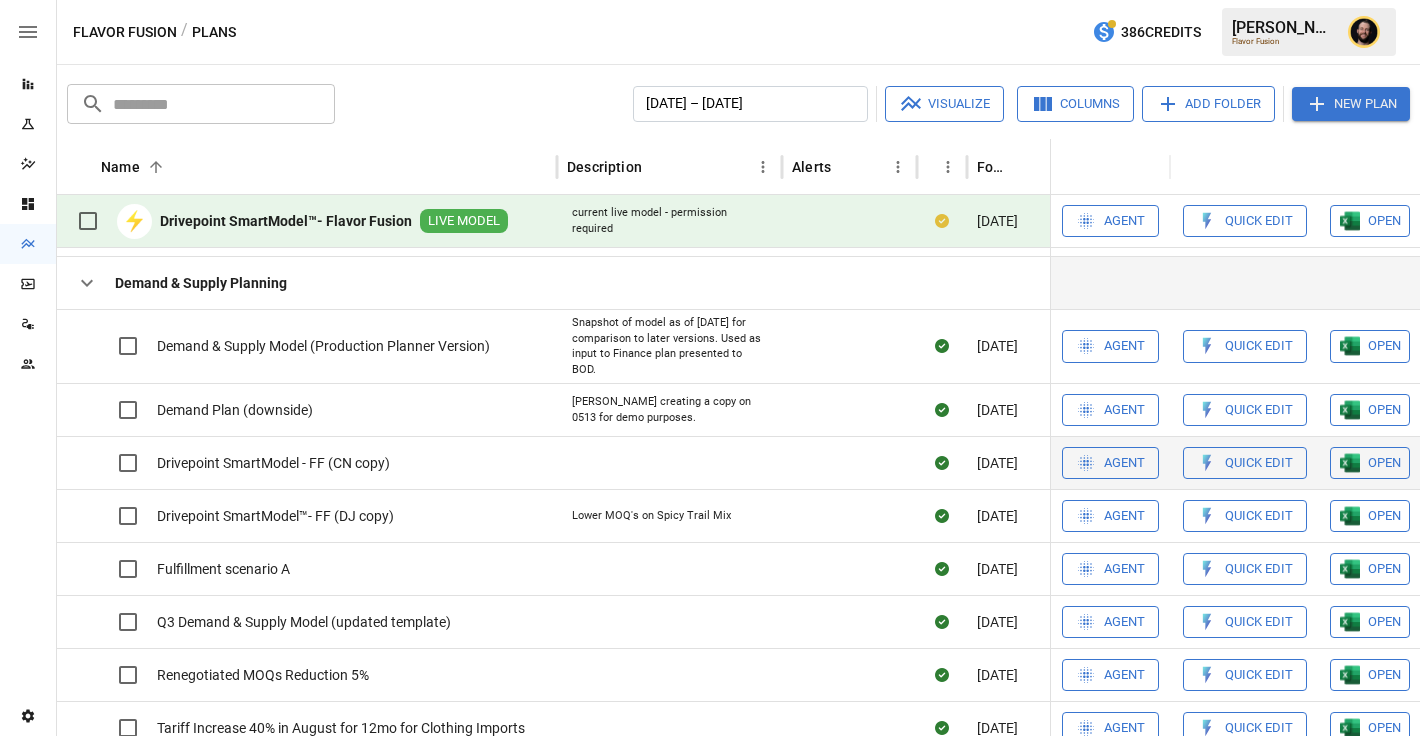 click on "OPEN" at bounding box center [1370, 346] 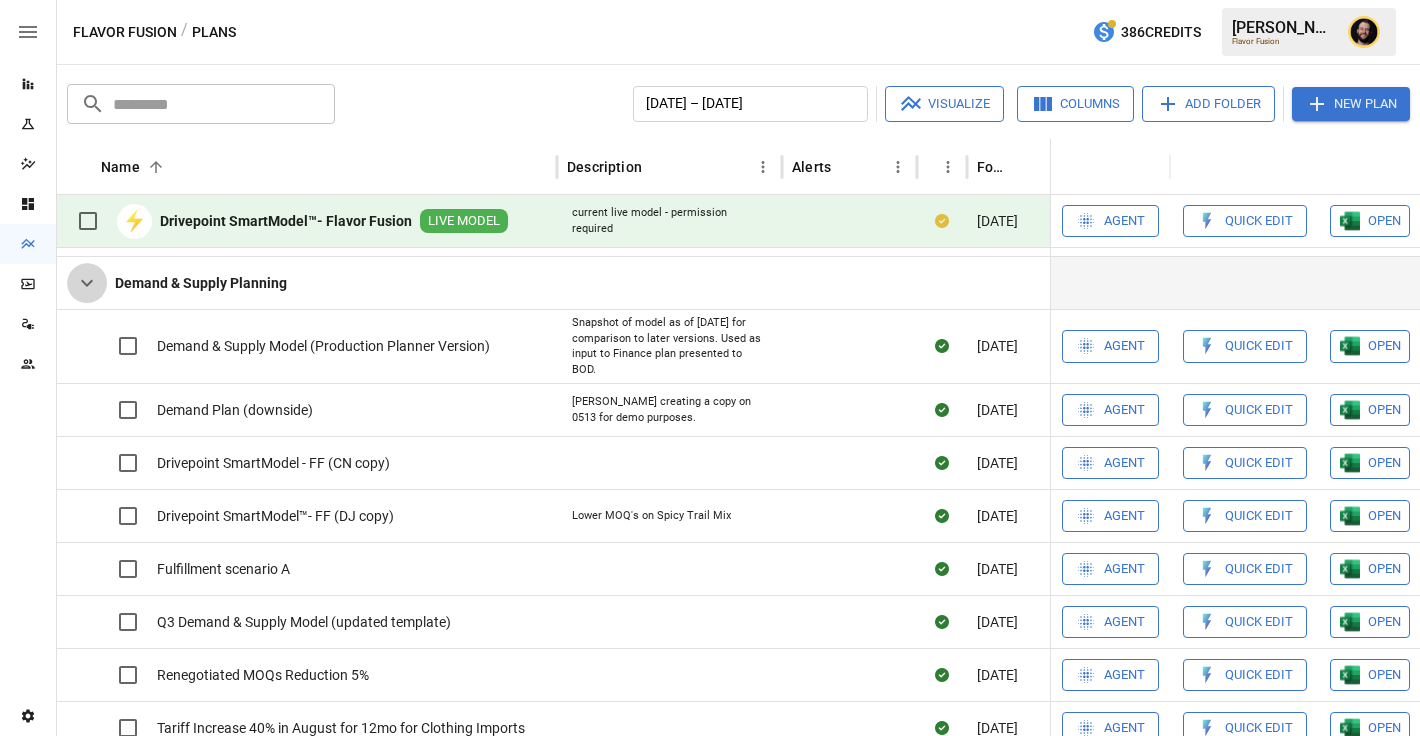 click at bounding box center (87, 283) 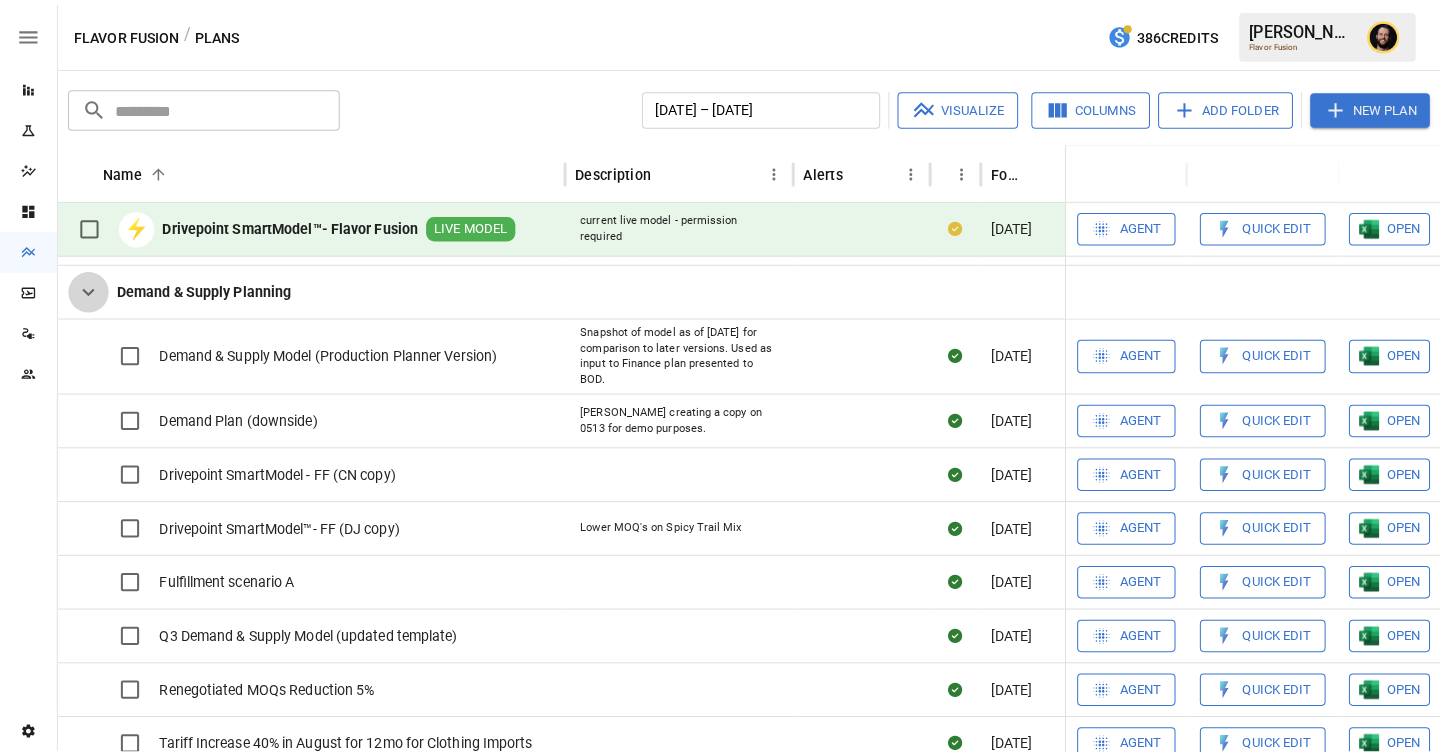 scroll, scrollTop: 0, scrollLeft: 0, axis: both 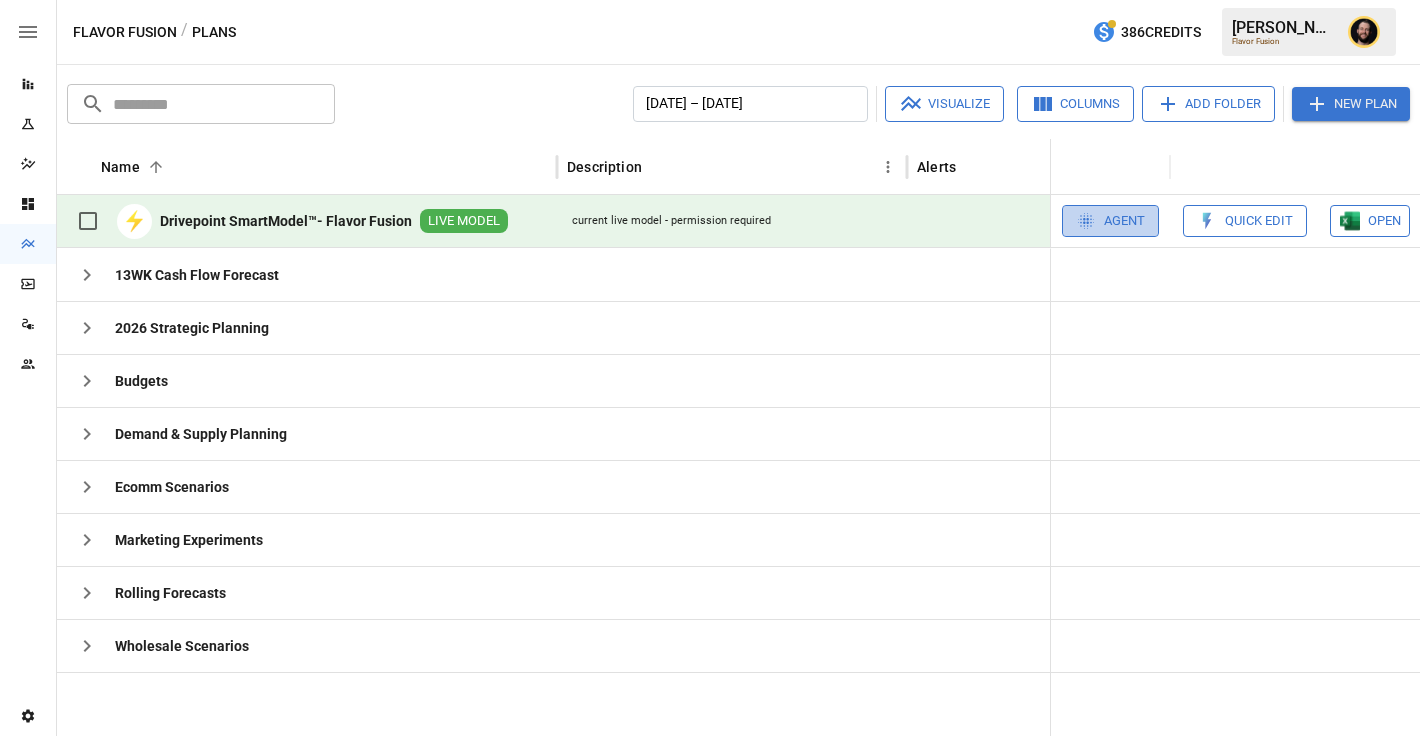 click on "Agent" at bounding box center [1124, 221] 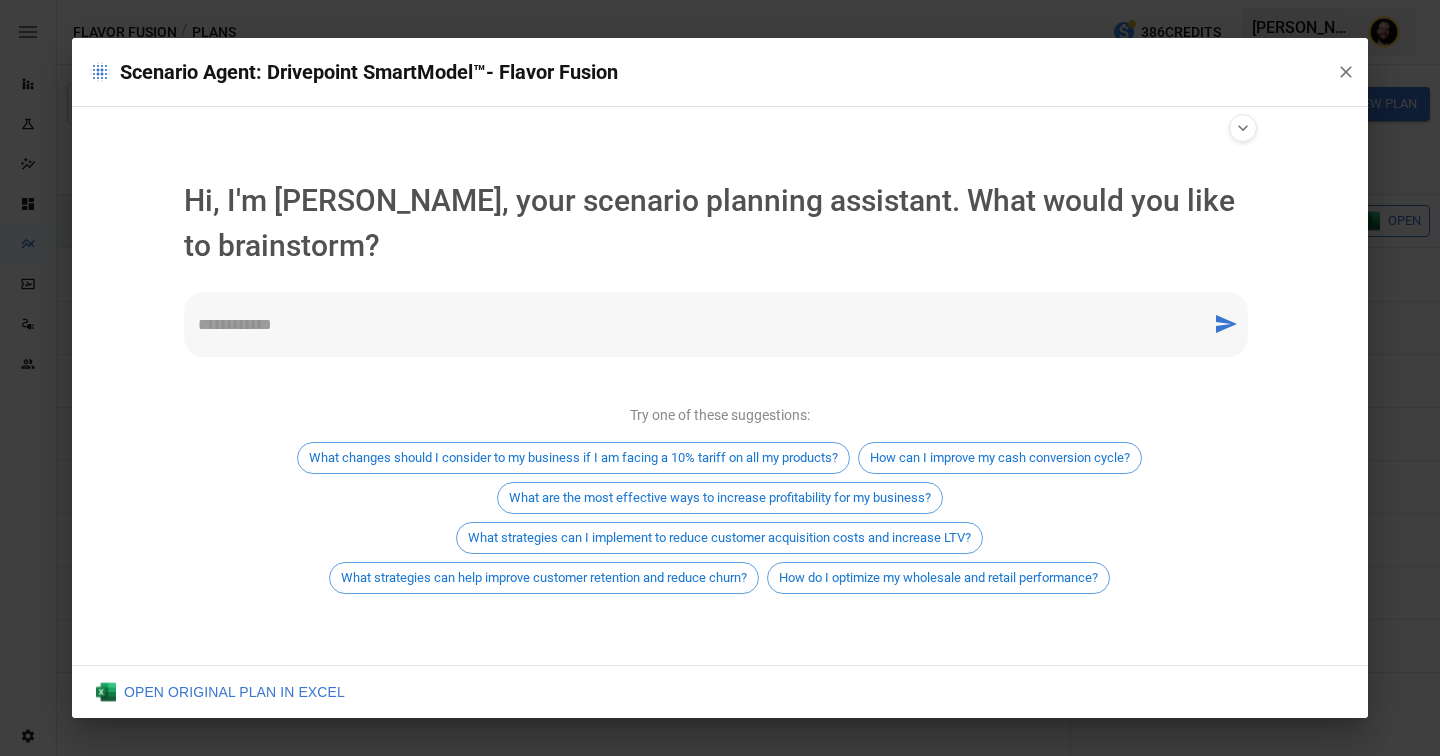 scroll, scrollTop: 0, scrollLeft: 0, axis: both 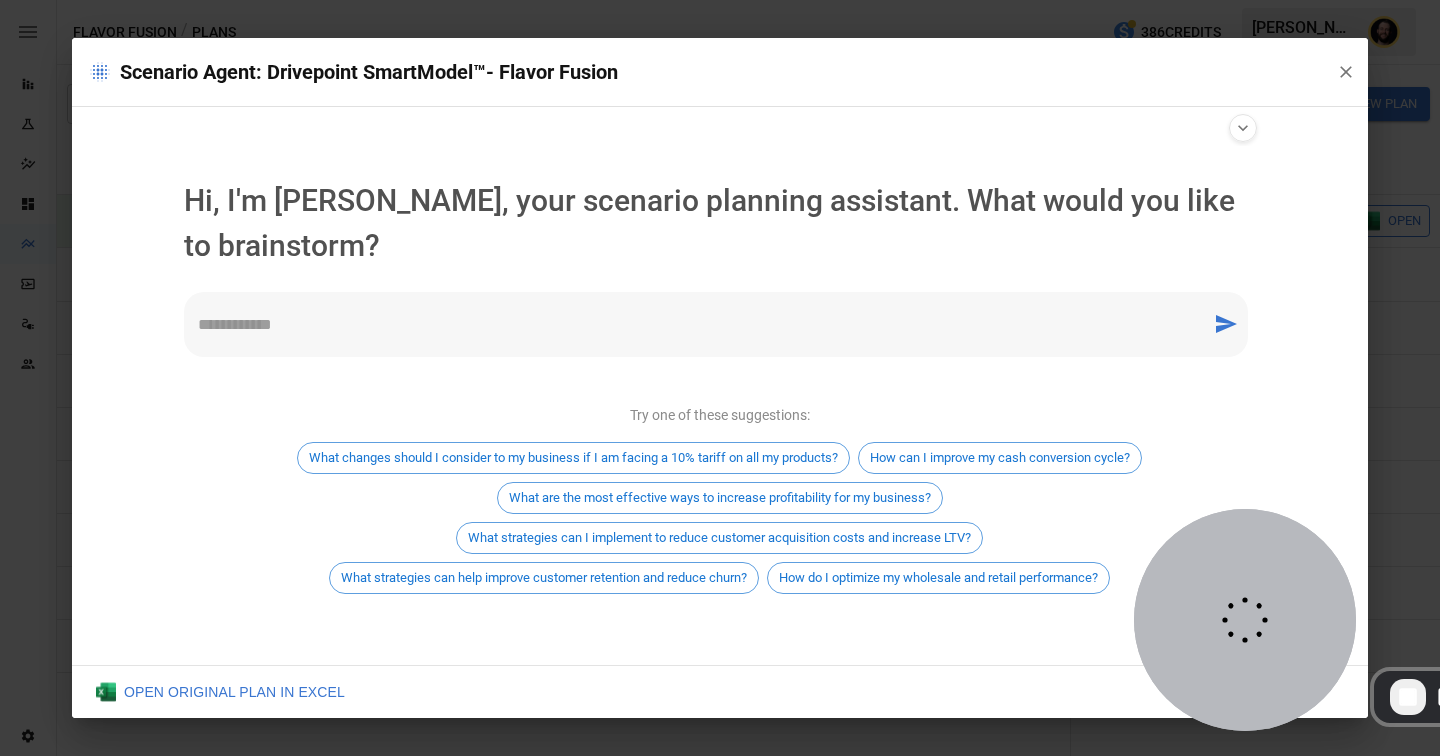 click at bounding box center [698, 324] 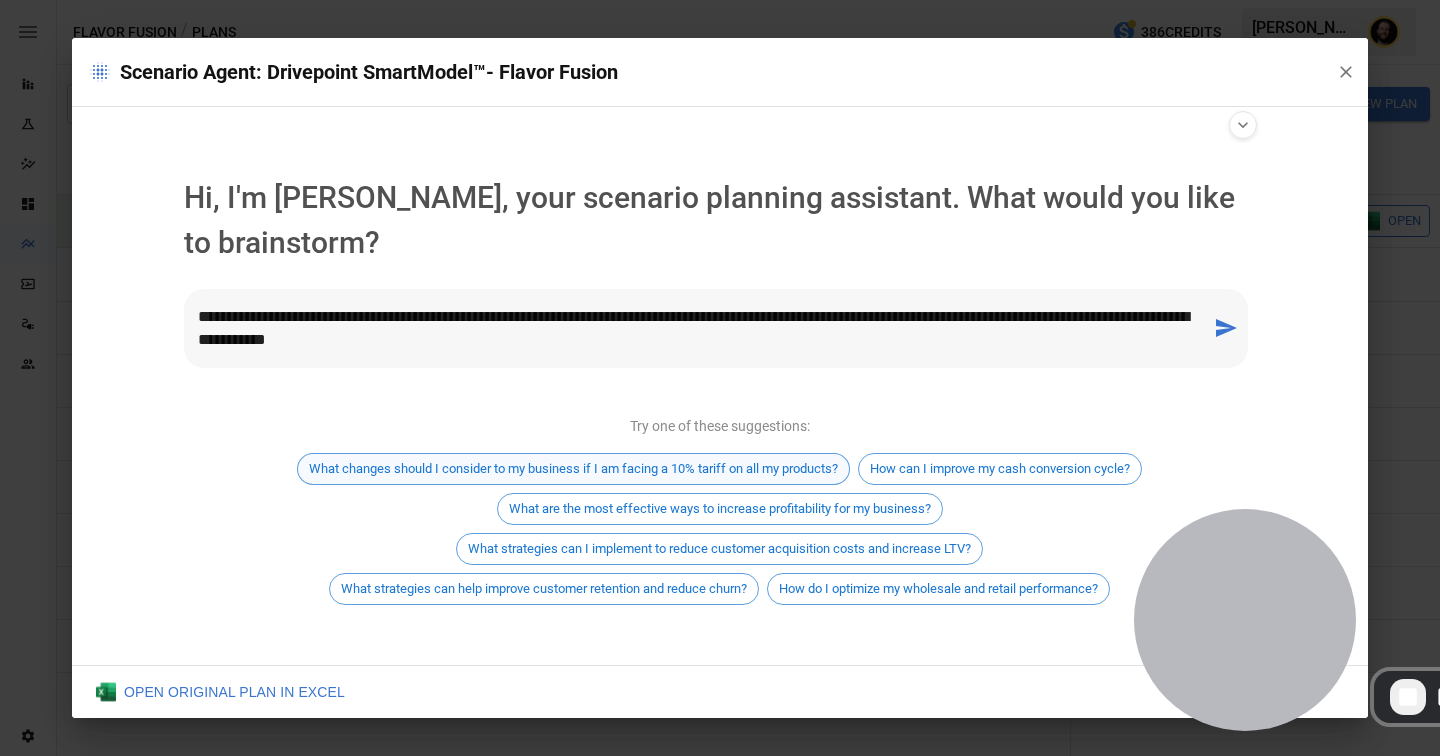 type on "**********" 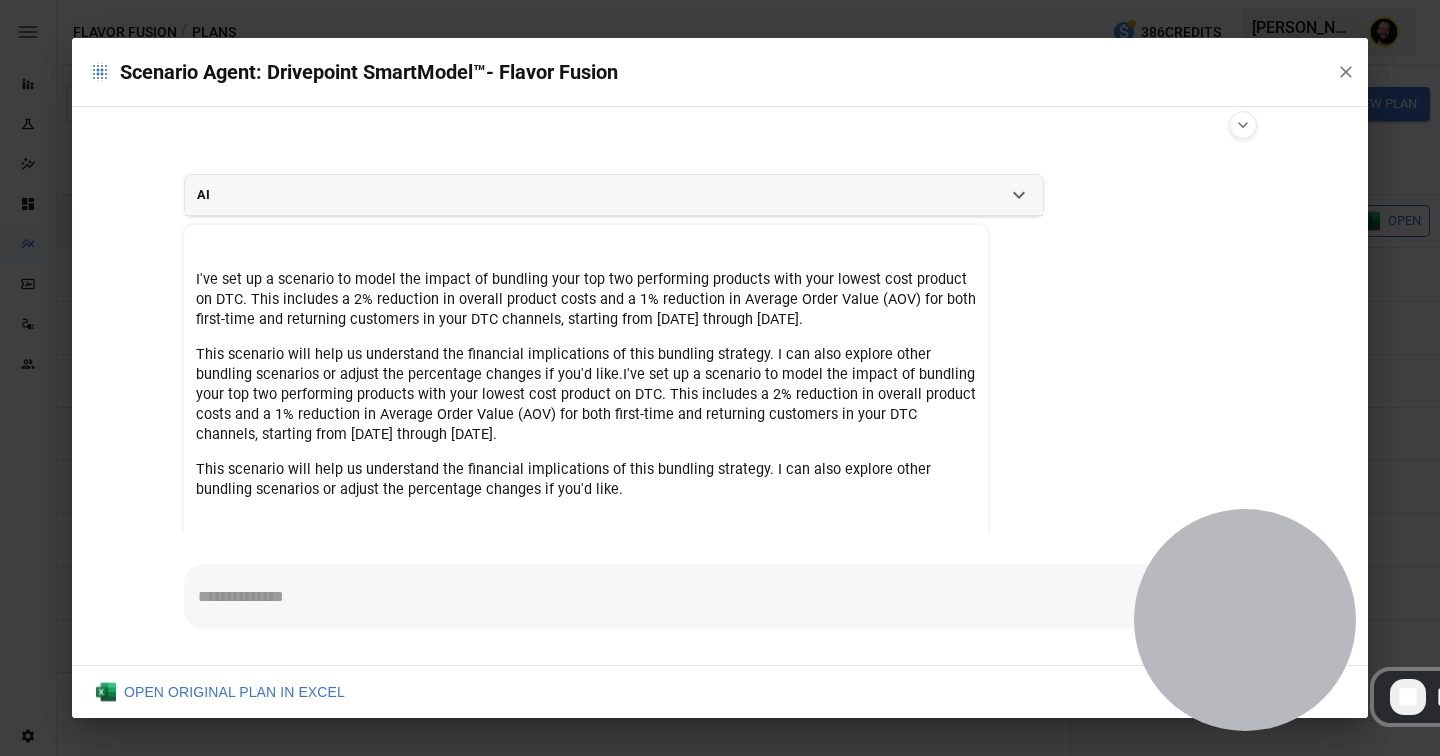 scroll, scrollTop: 81, scrollLeft: 0, axis: vertical 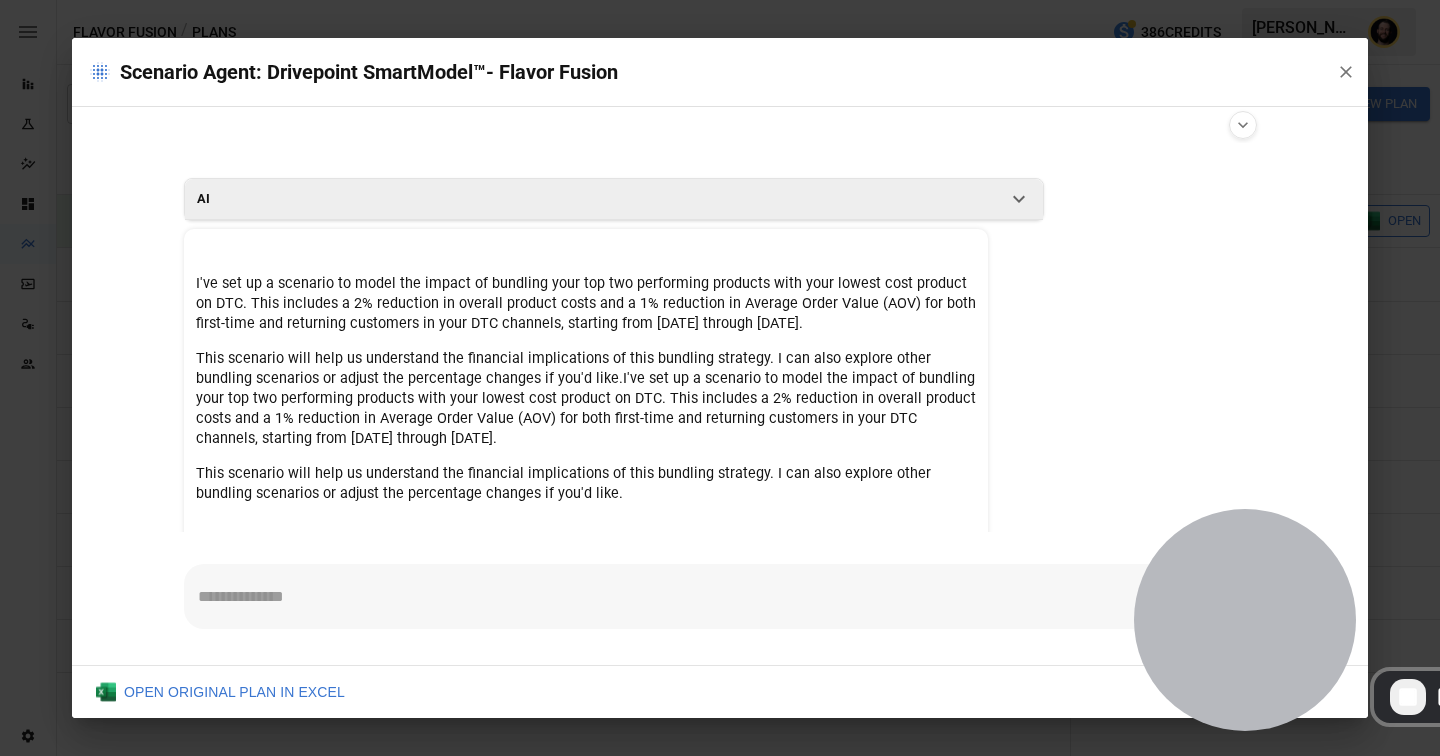 click on "AI" at bounding box center (614, 199) 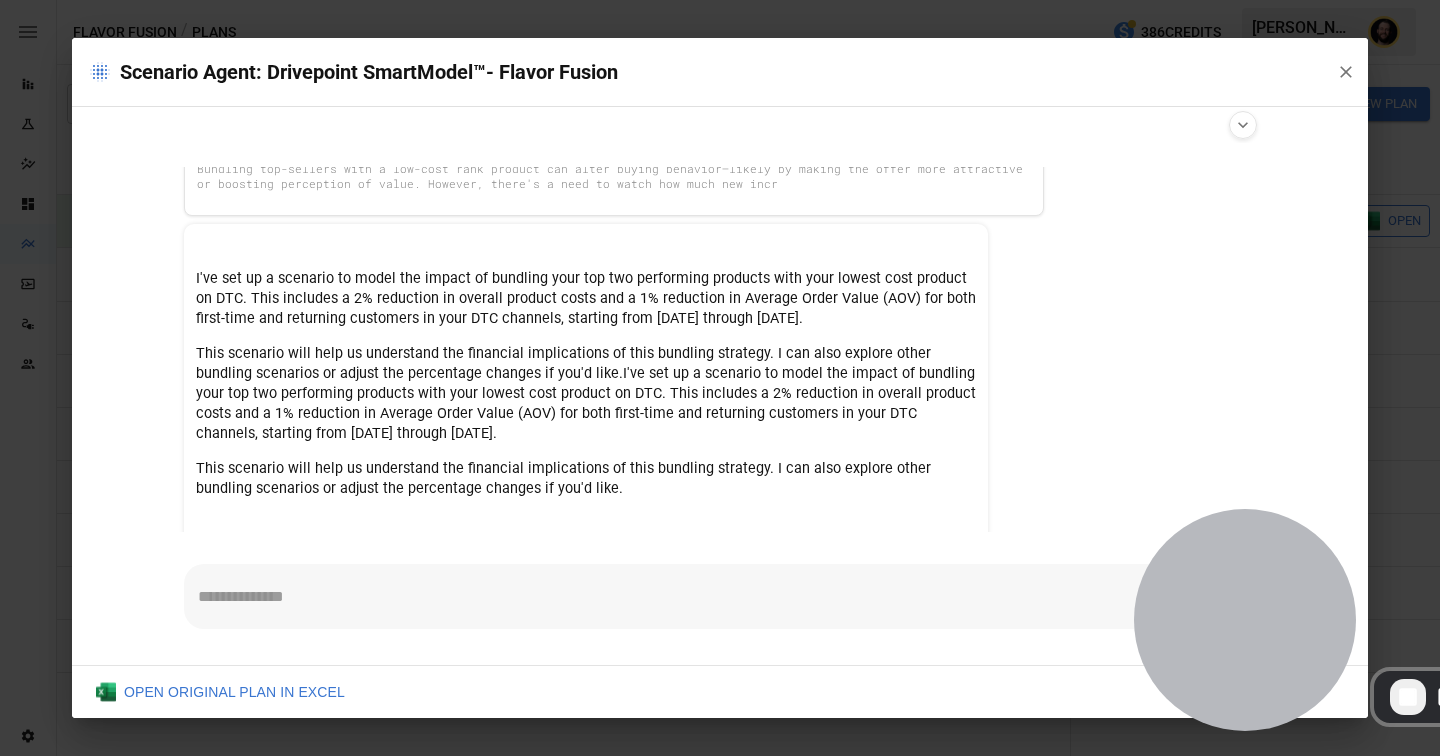 scroll, scrollTop: 361, scrollLeft: 0, axis: vertical 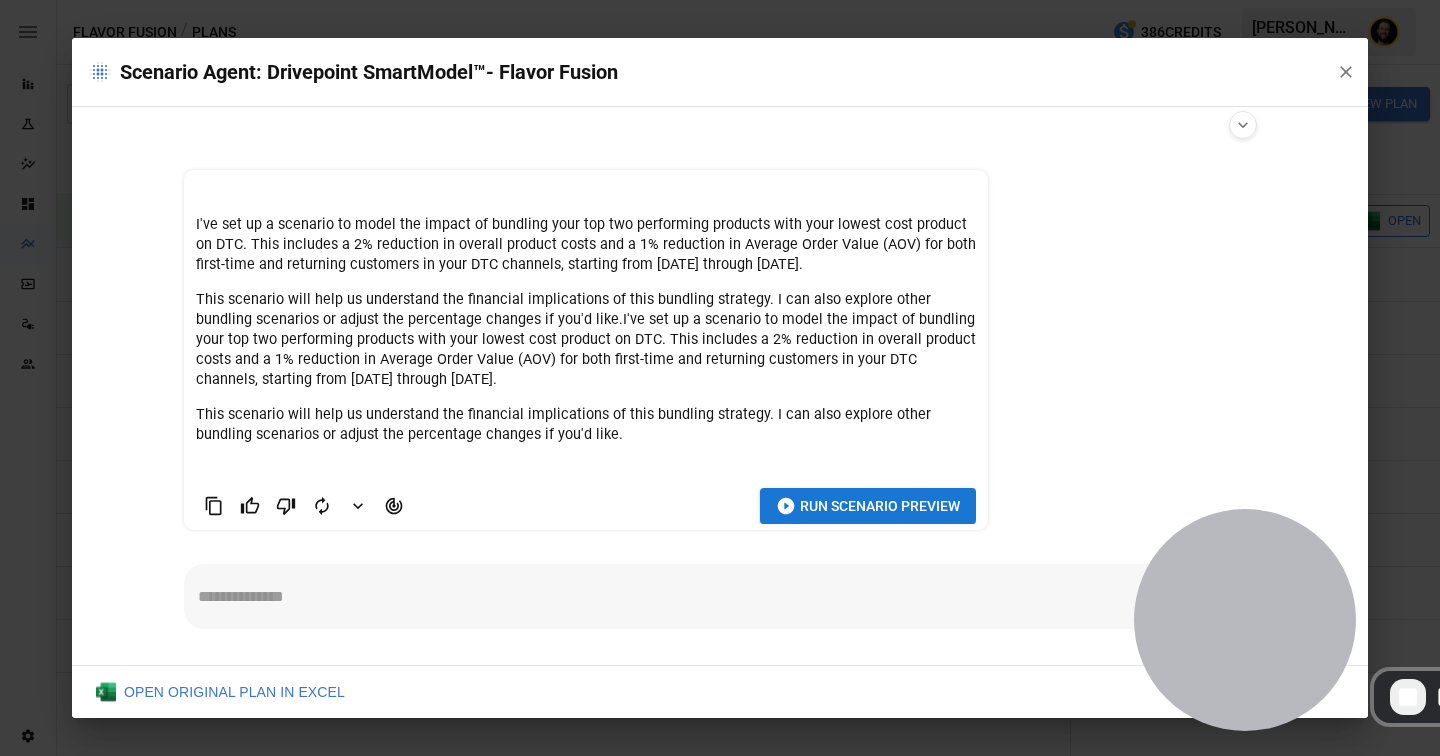 click on "Run Scenario Preview" at bounding box center (880, 506) 